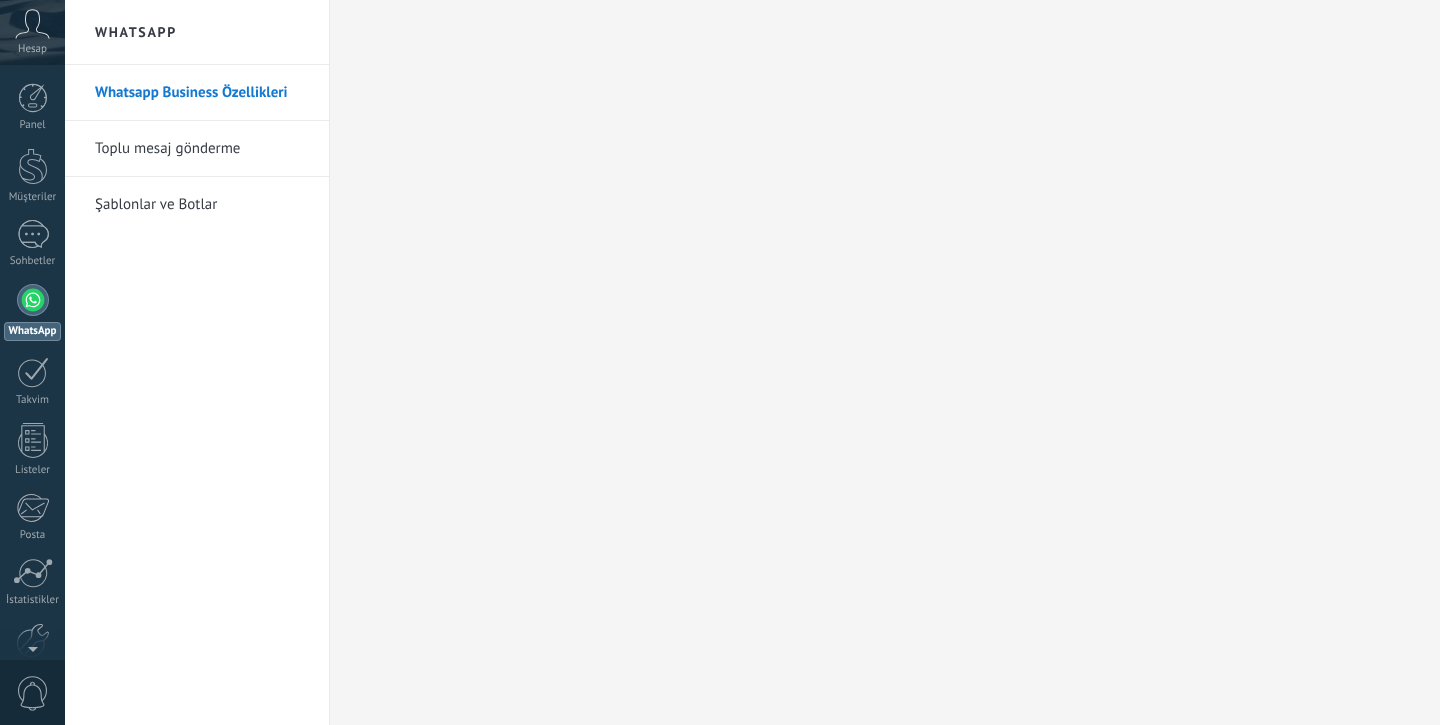 scroll, scrollTop: 0, scrollLeft: 0, axis: both 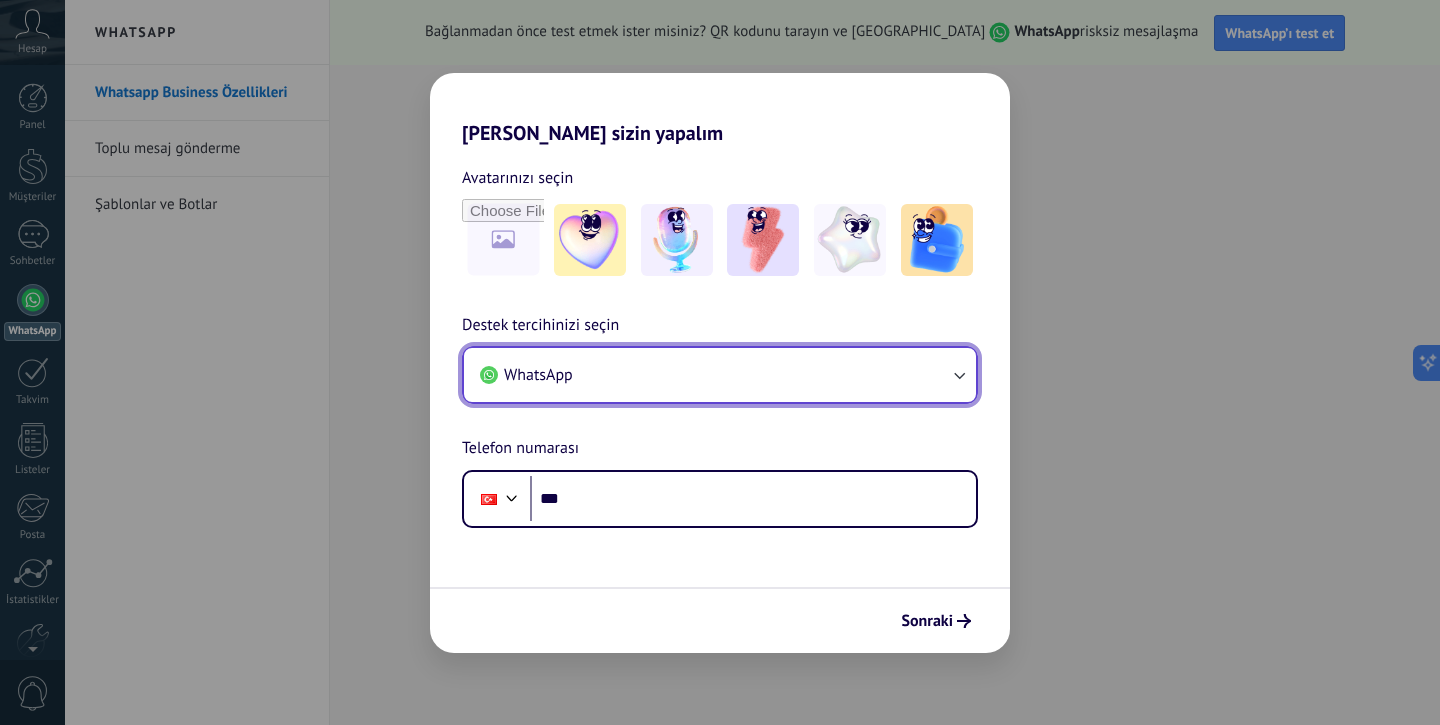 click on "WhatsApp" at bounding box center [720, 375] 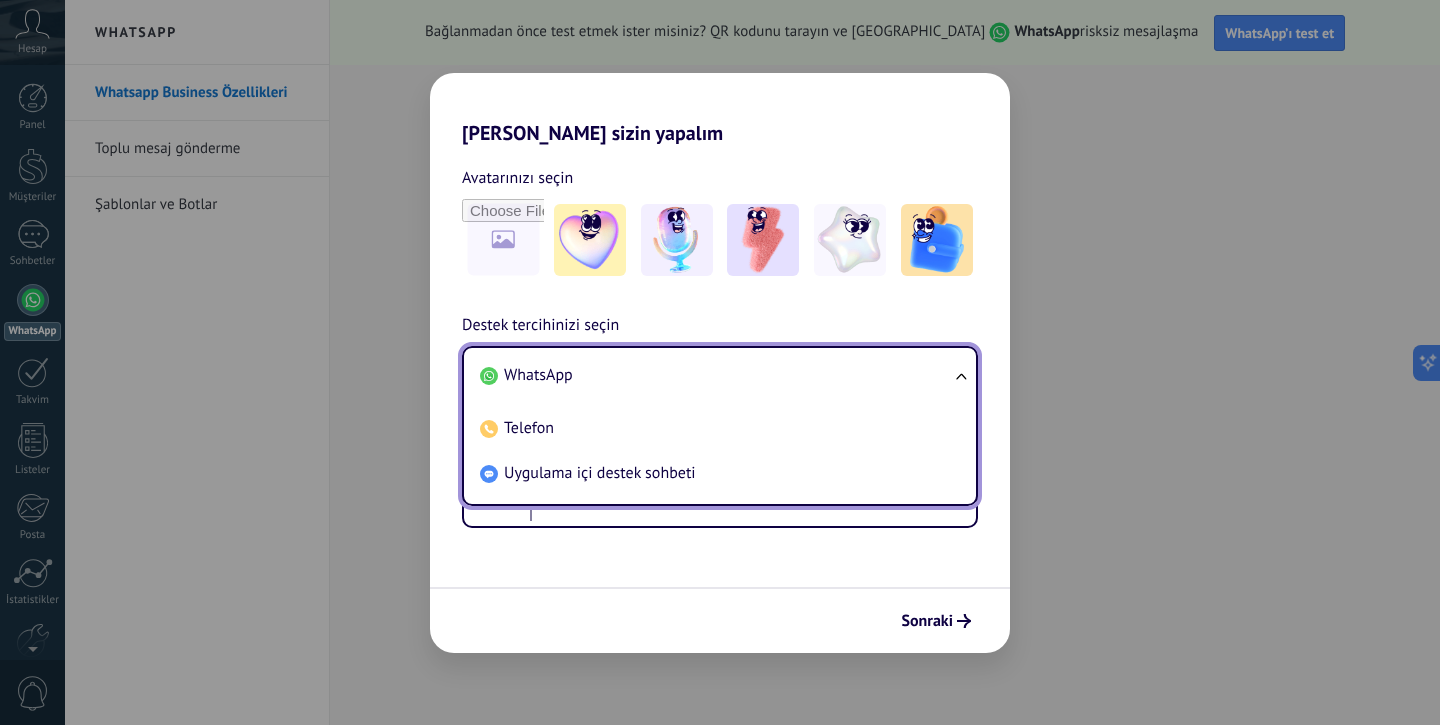 click on "WhatsApp" at bounding box center [716, 375] 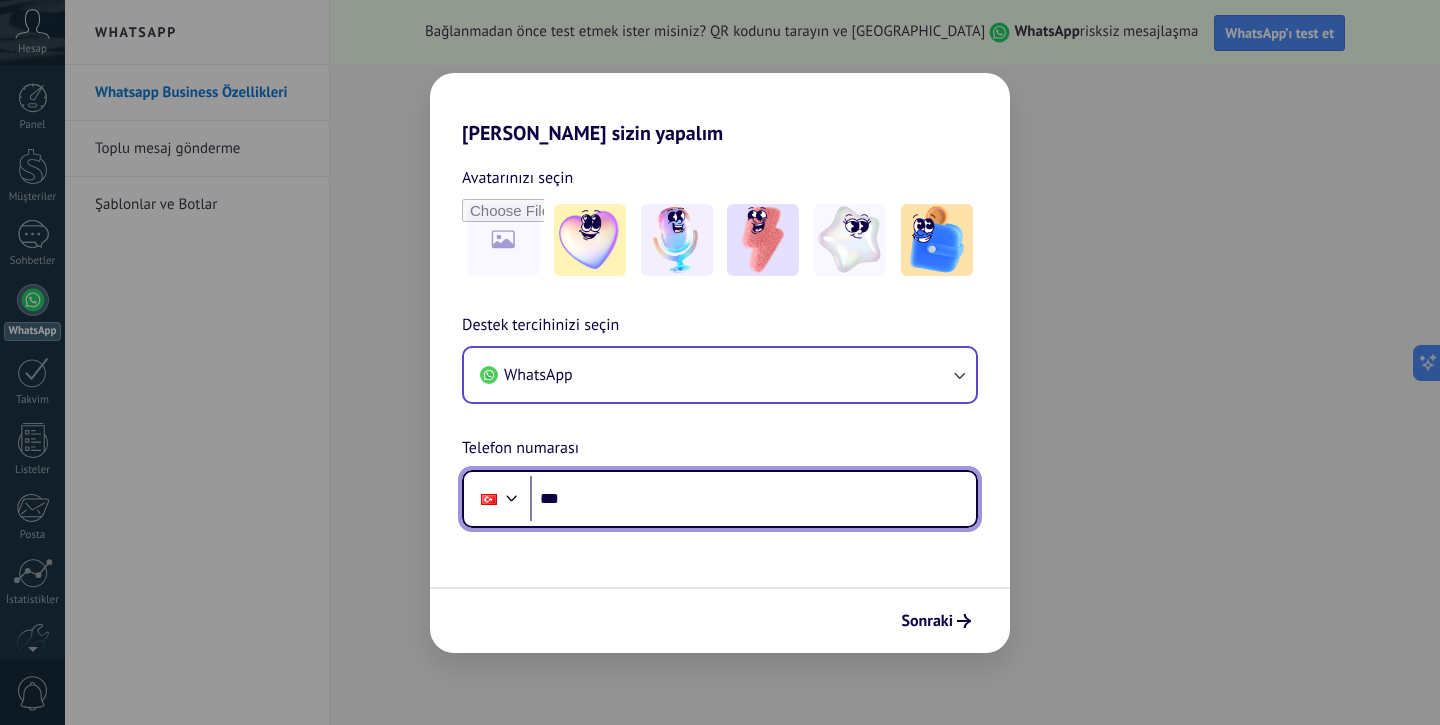 click on "***" at bounding box center (753, 499) 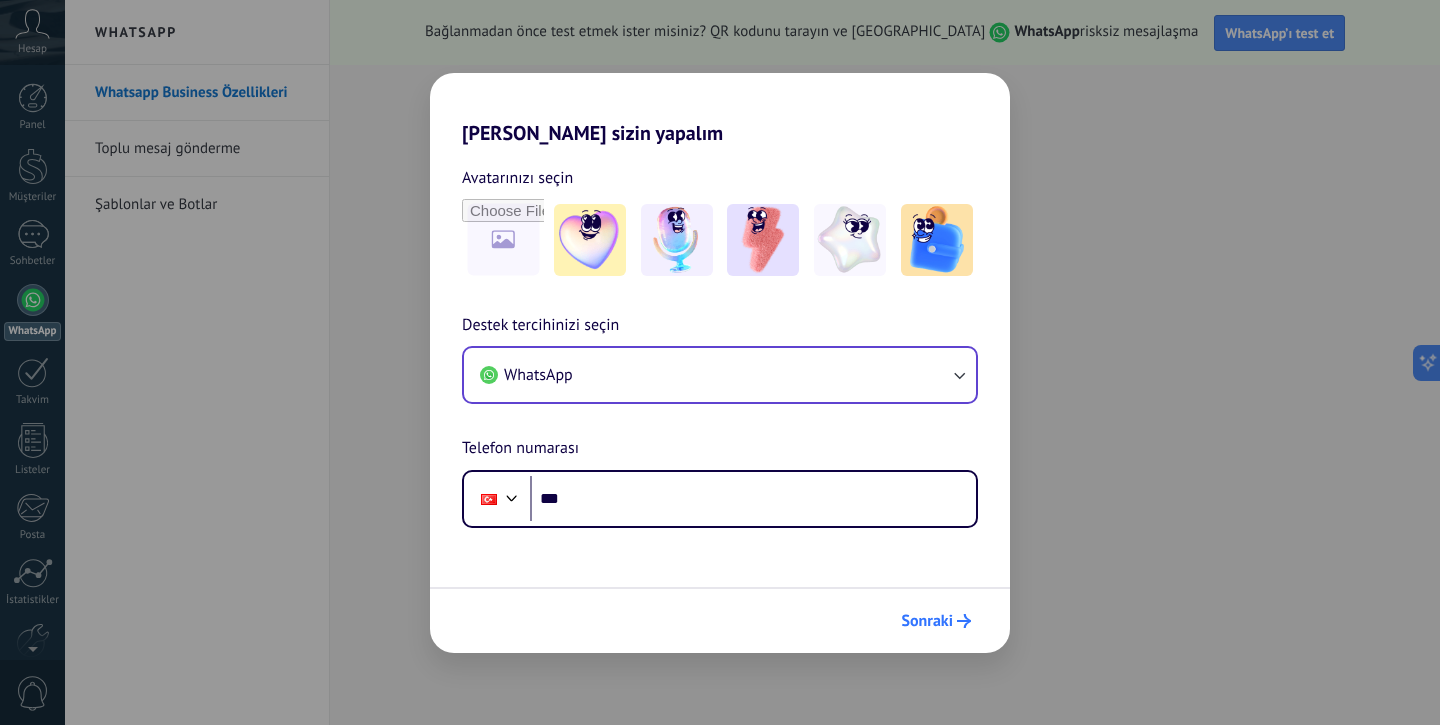 click on "Sonraki" at bounding box center [927, 621] 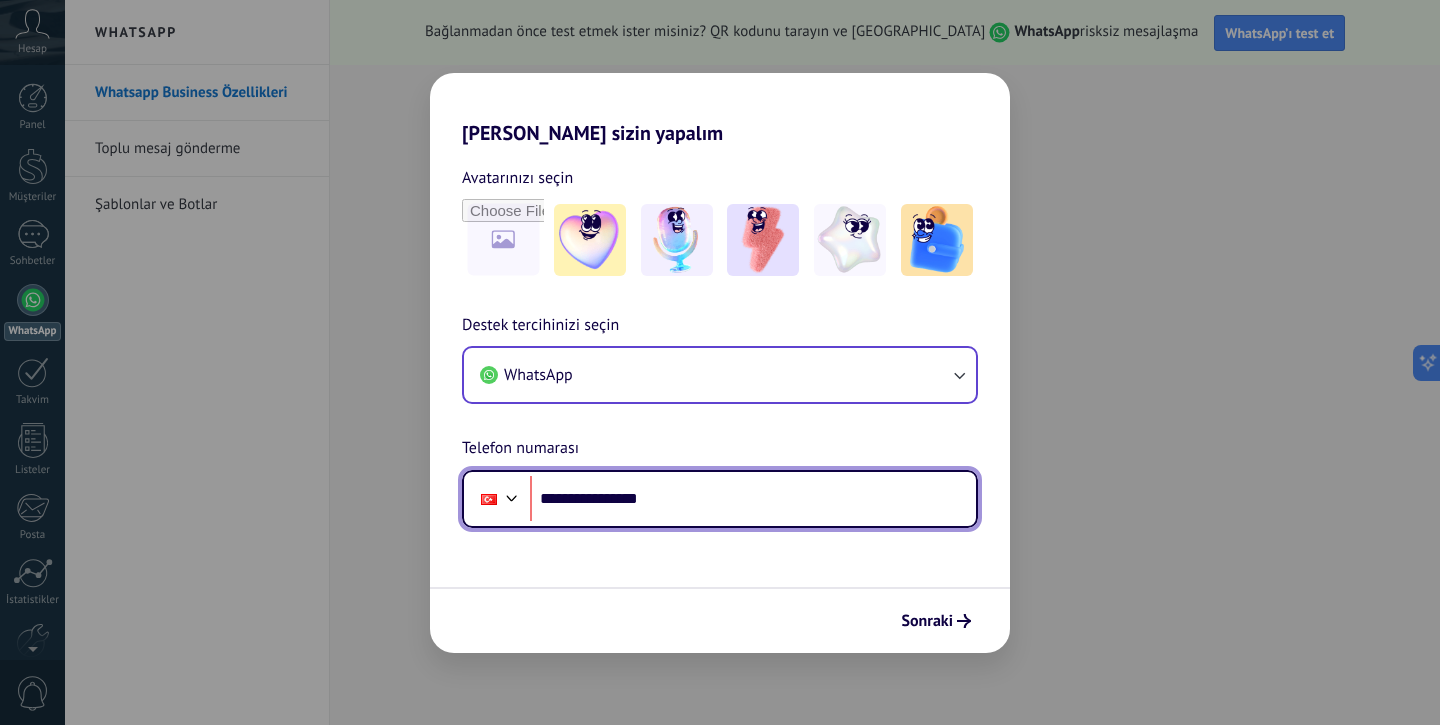 type on "**********" 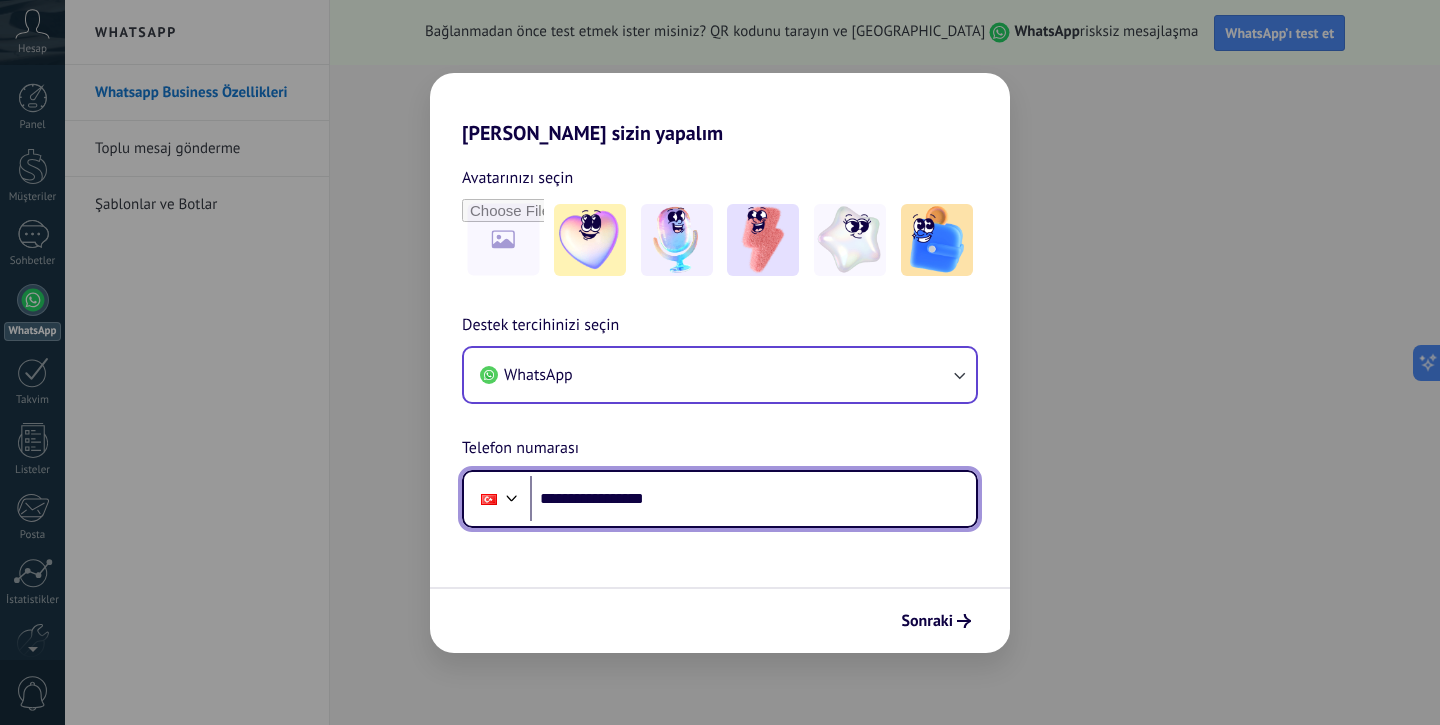 click on "**********" at bounding box center (753, 499) 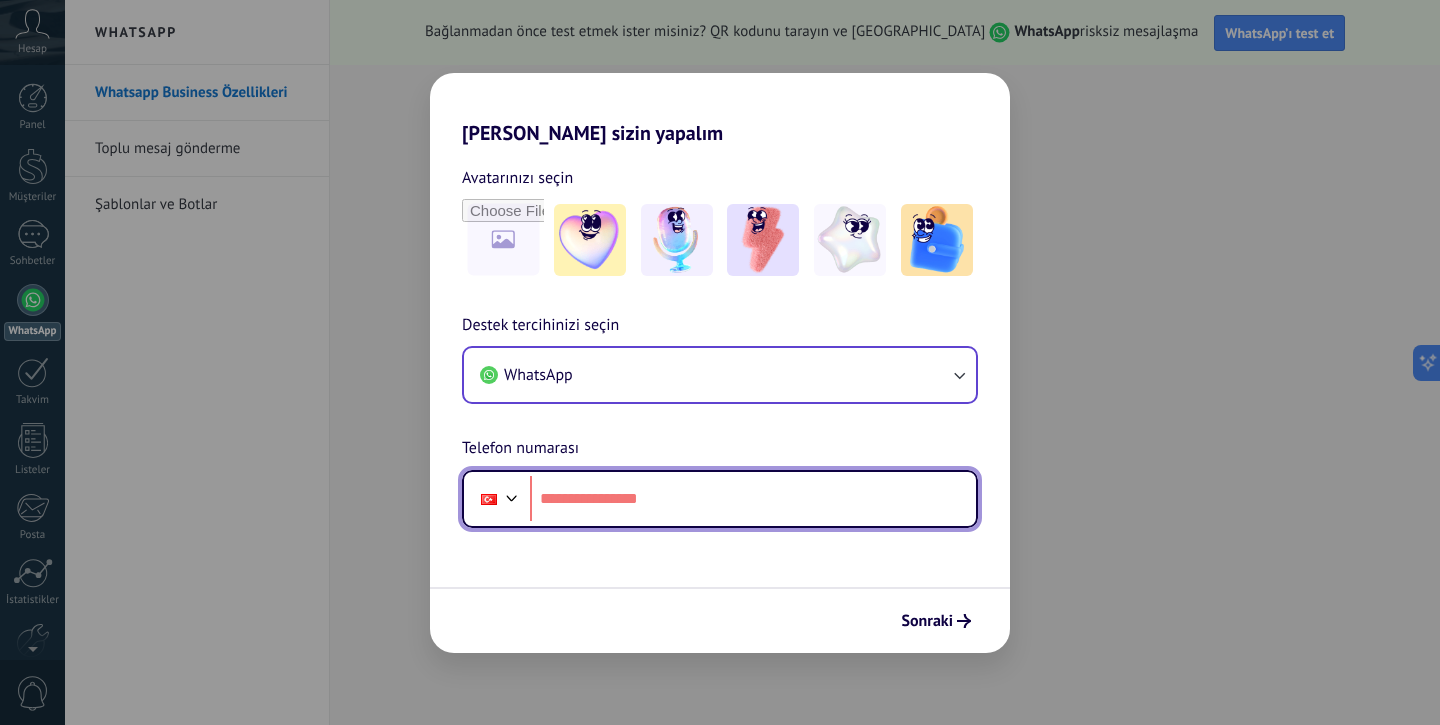 type 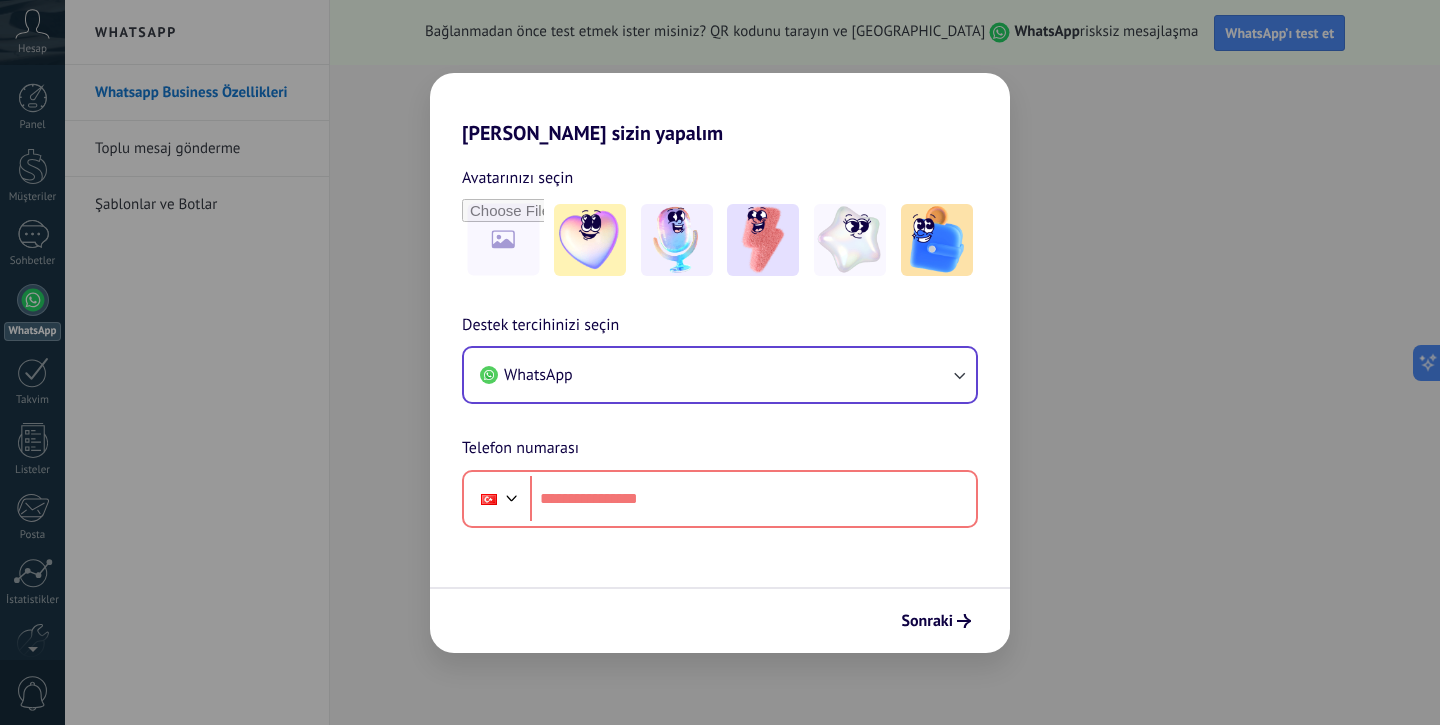 click on "Hadi Kommo'ı sizin yapalım Avatarınızı seçin Destek tercihinizi seçin WhatsApp Telefon numarası Phone Sonraki" at bounding box center [720, 362] 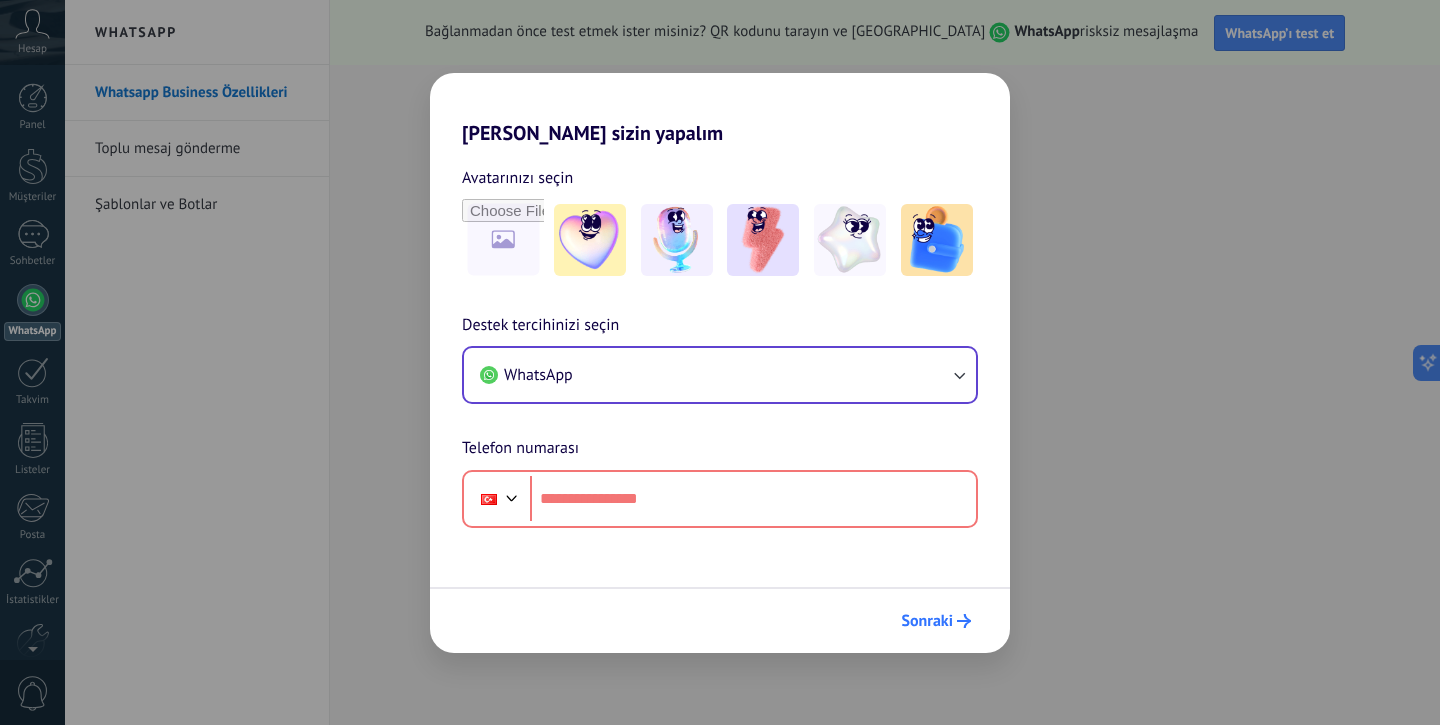 click on "Sonraki" at bounding box center [936, 621] 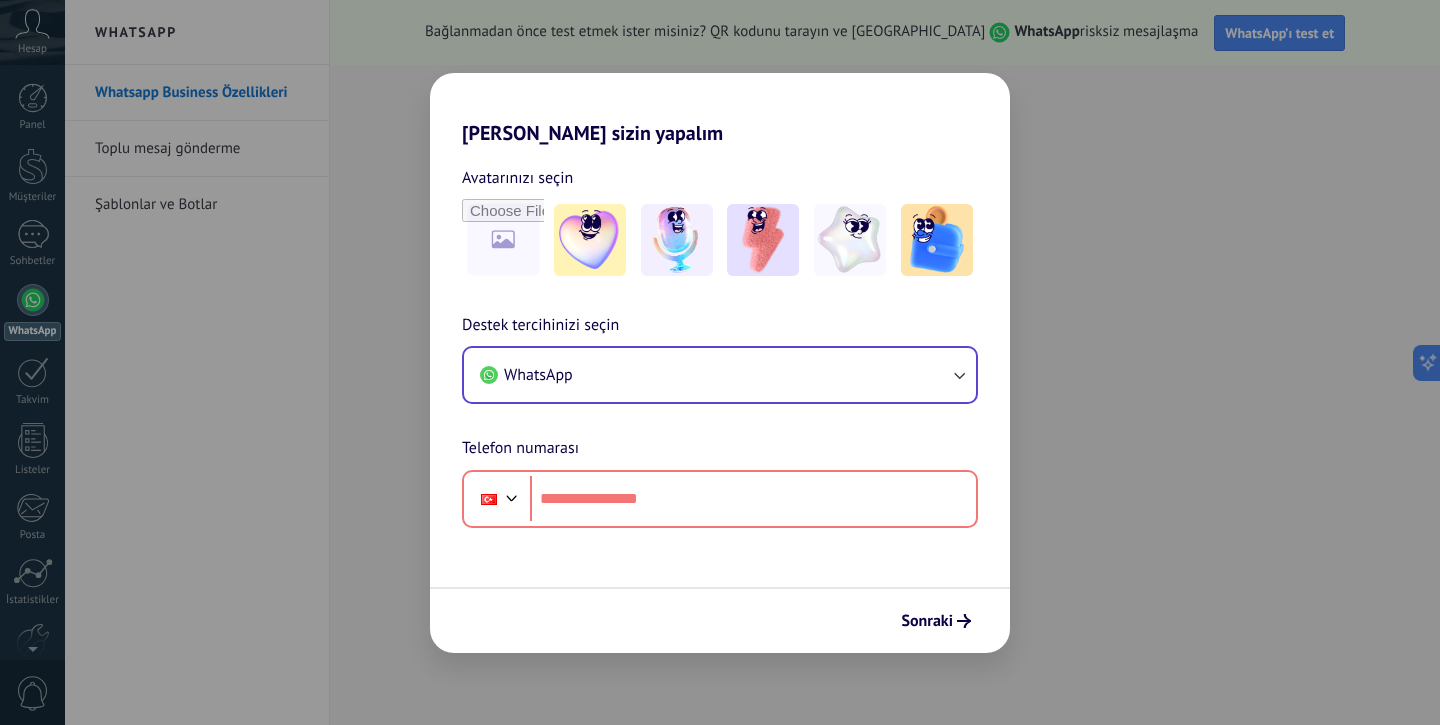 click on "Hadi Kommo'ı sizin yapalım Avatarınızı seçin Destek tercihinizi seçin WhatsApp Telefon numarası Phone Sonraki" at bounding box center (720, 362) 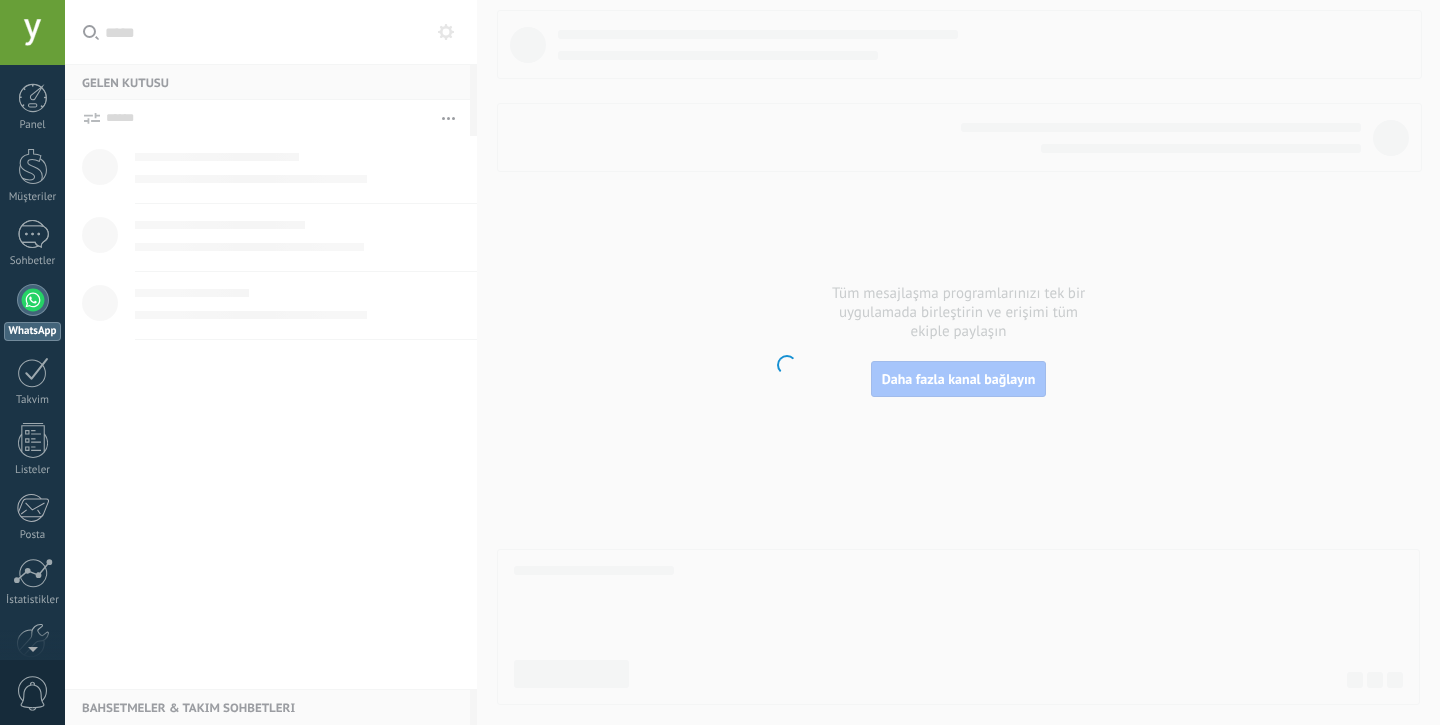 scroll, scrollTop: 0, scrollLeft: 0, axis: both 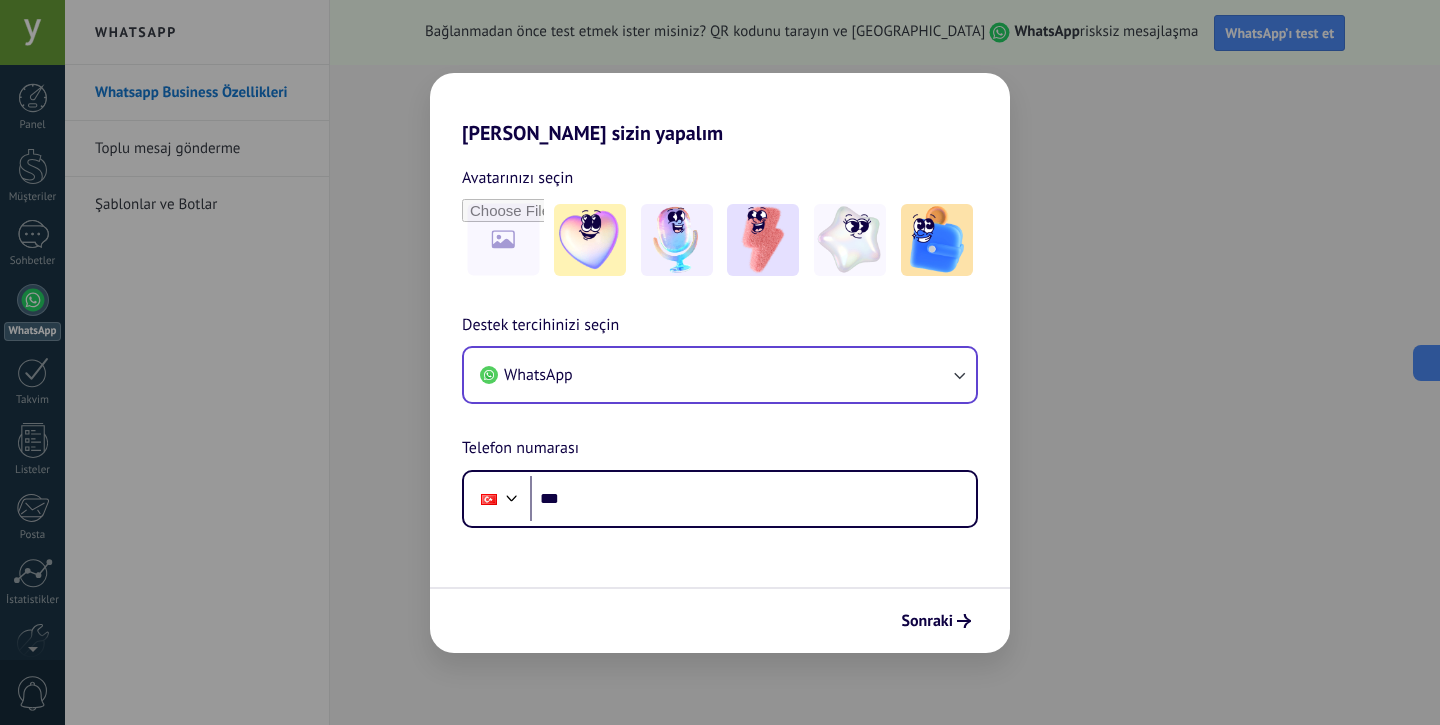 click on "WhatsApp" at bounding box center [720, 375] 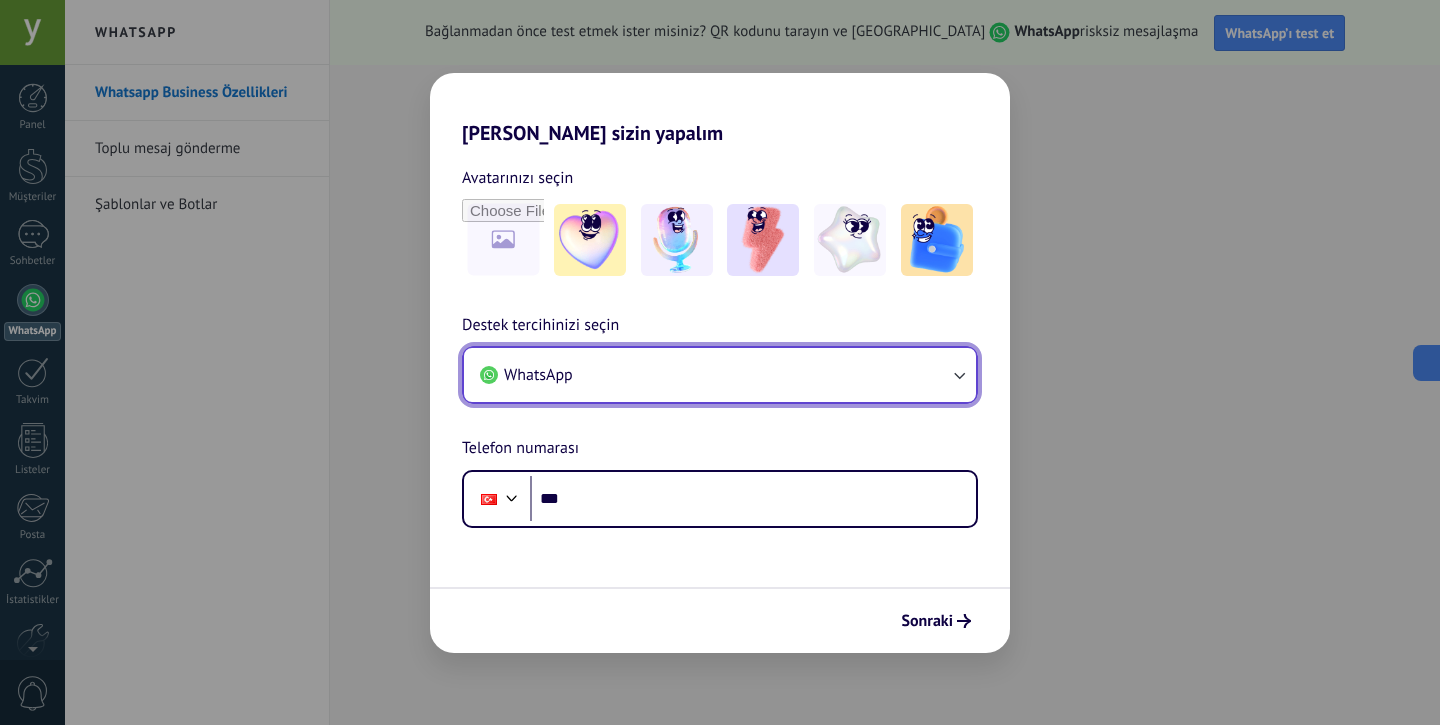 click on "WhatsApp" at bounding box center [720, 375] 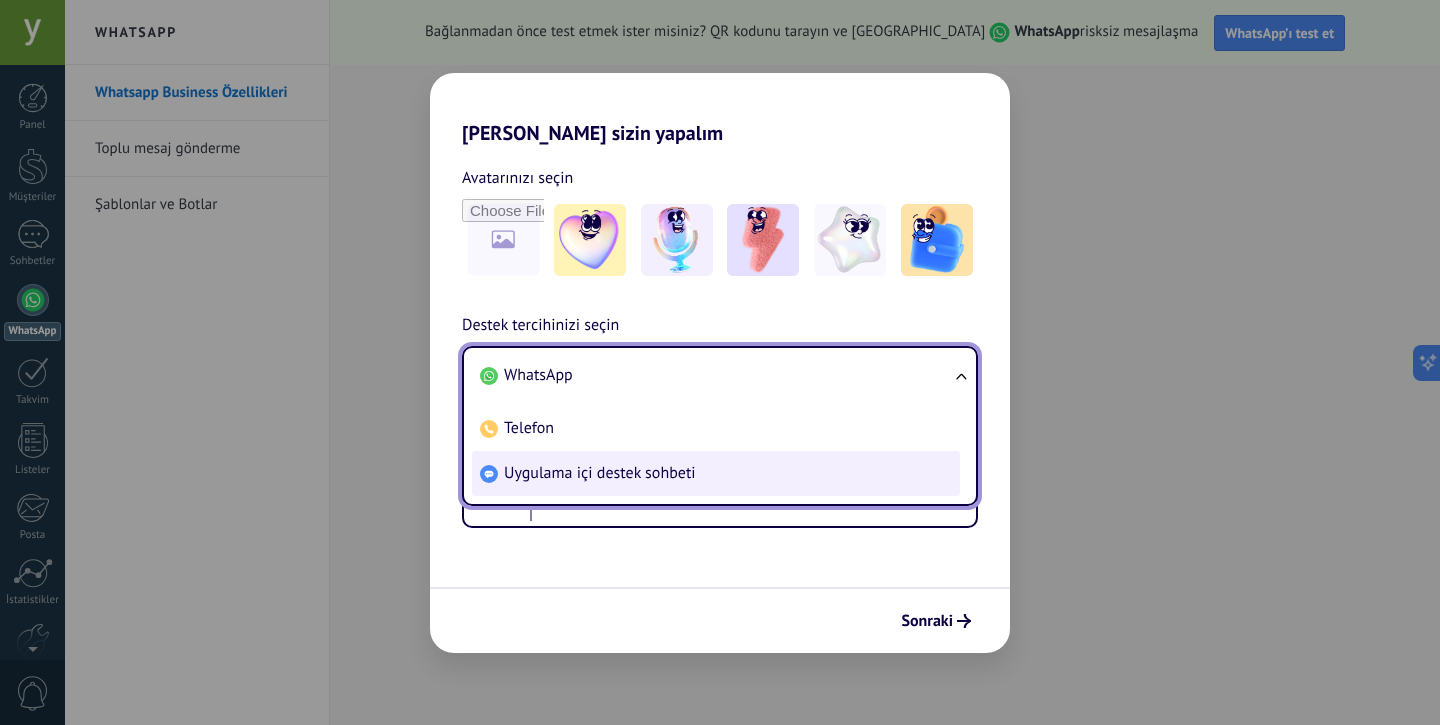 click on "Uygulama içi destek sohbeti" at bounding box center [716, 473] 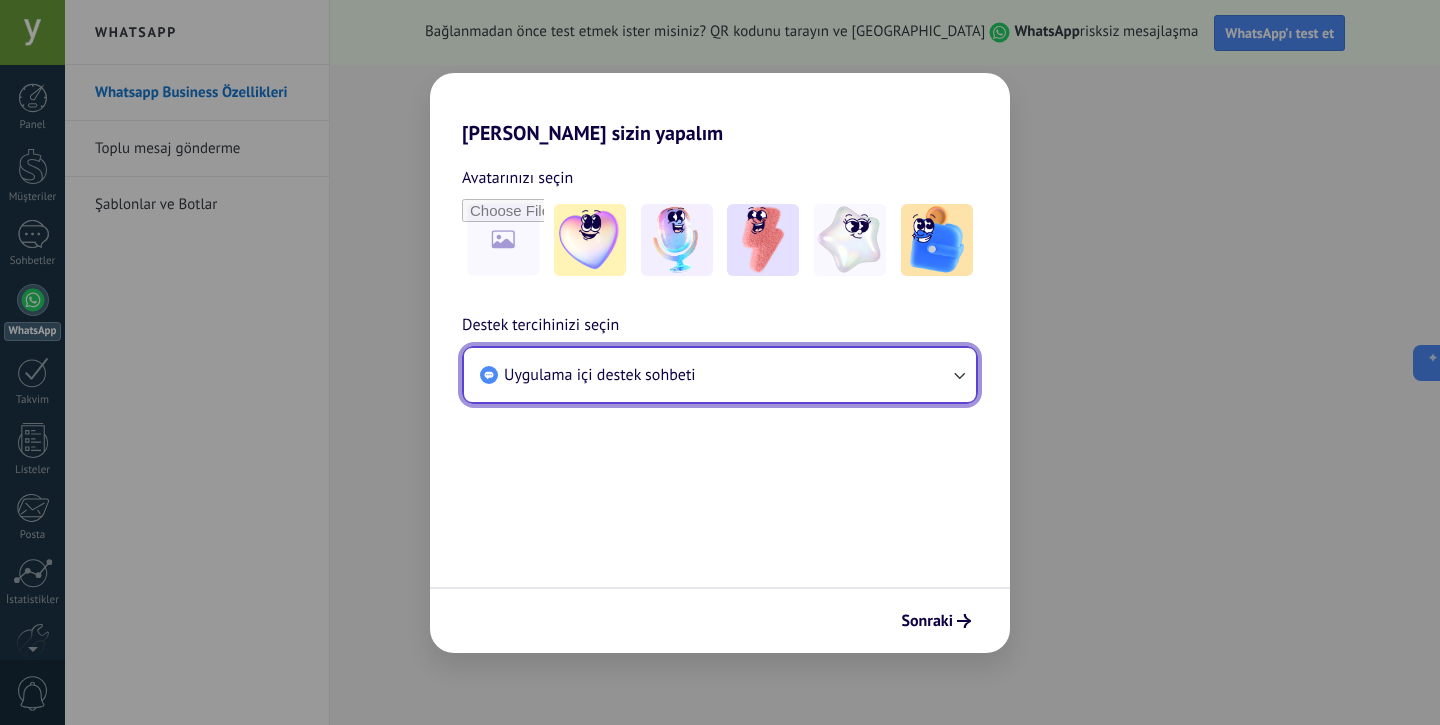 click on "Uygulama içi destek sohbeti" at bounding box center (720, 375) 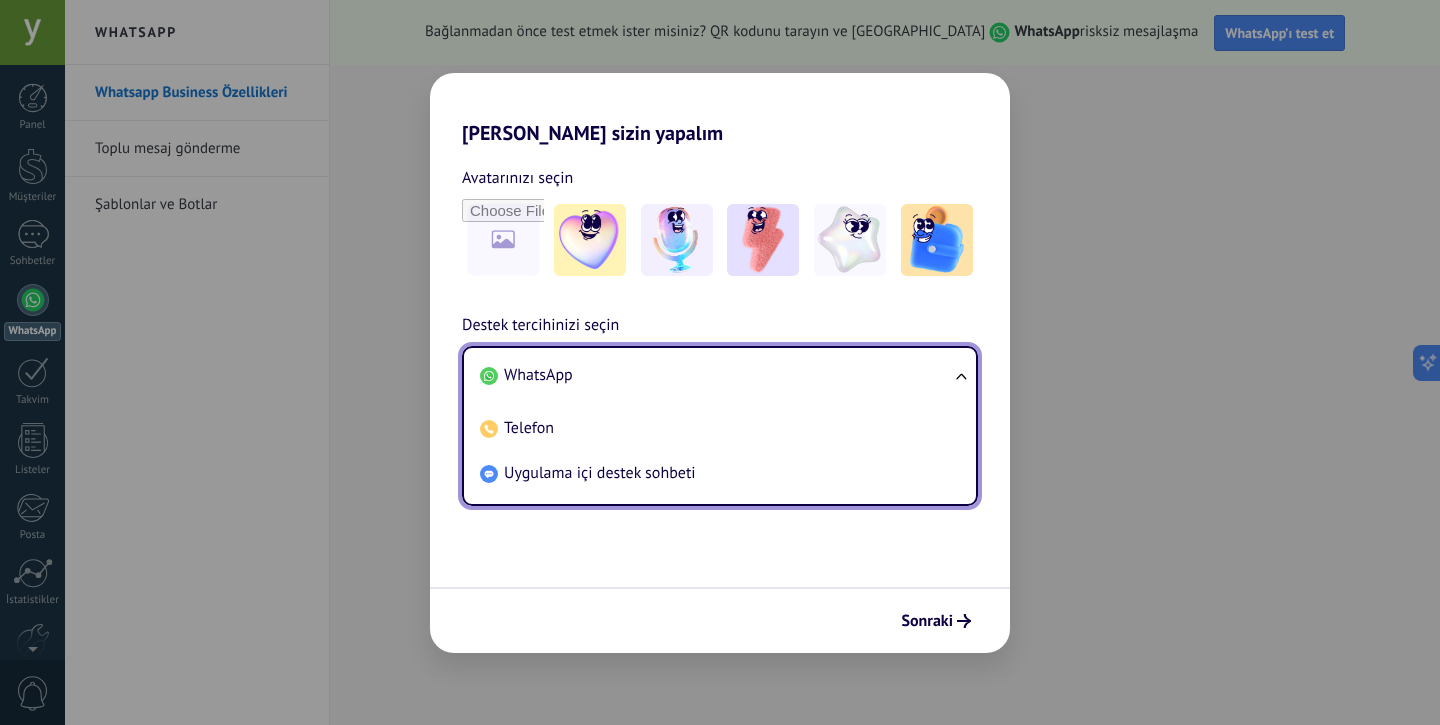 click on "WhatsApp" at bounding box center (716, 375) 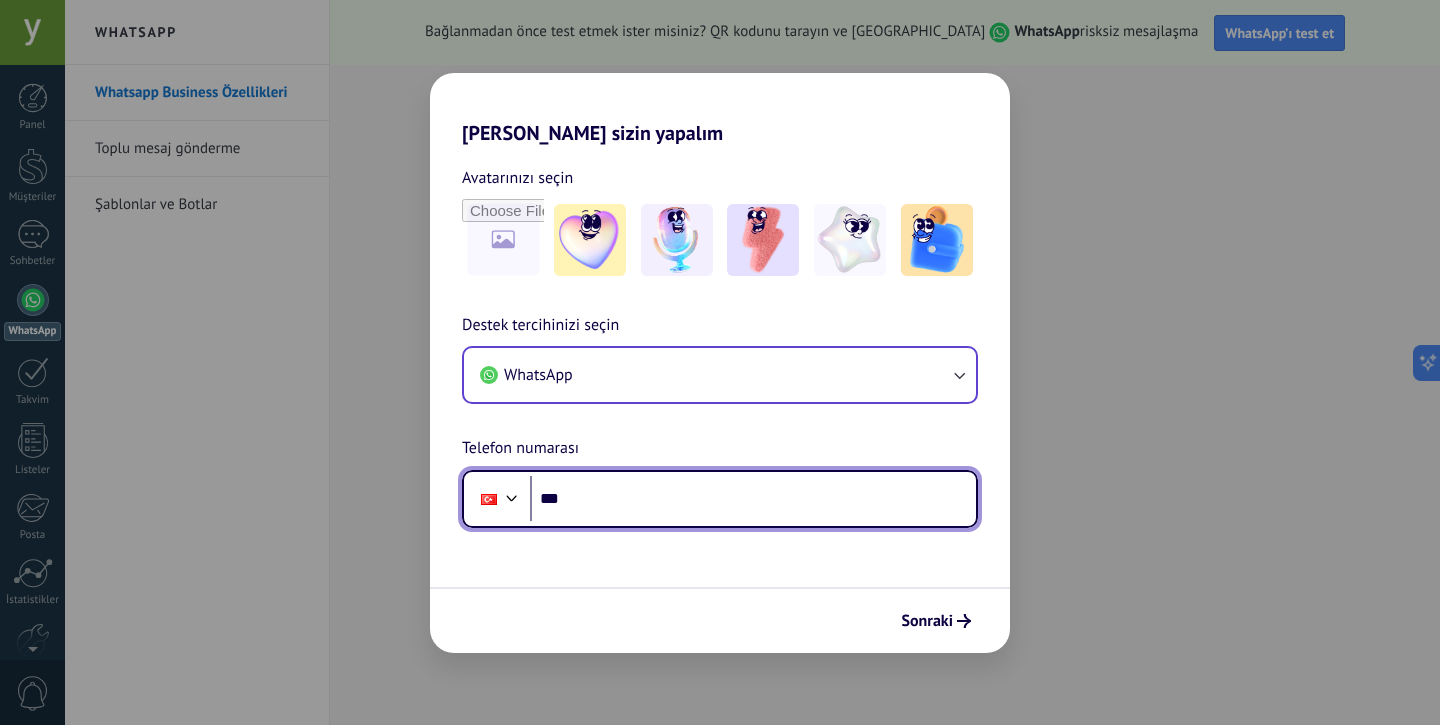 click on "***" at bounding box center (753, 499) 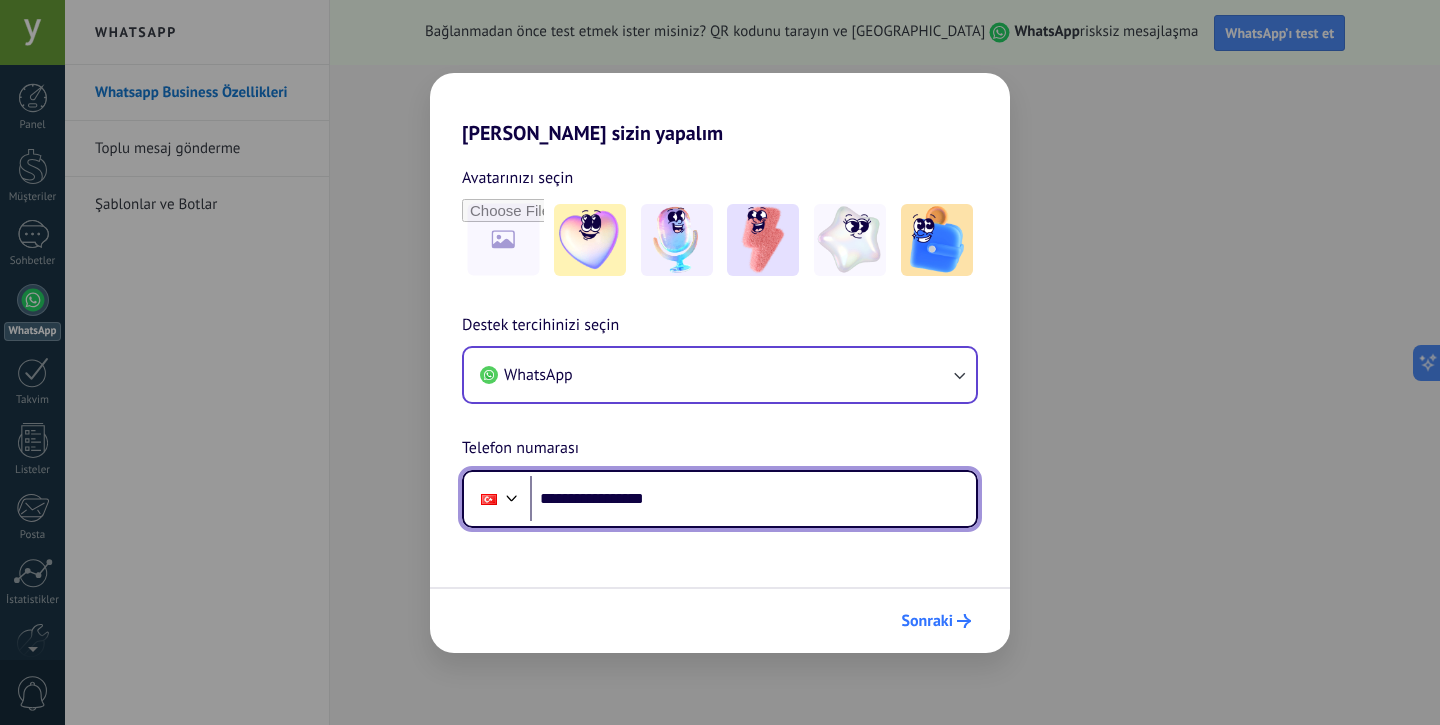 type on "**********" 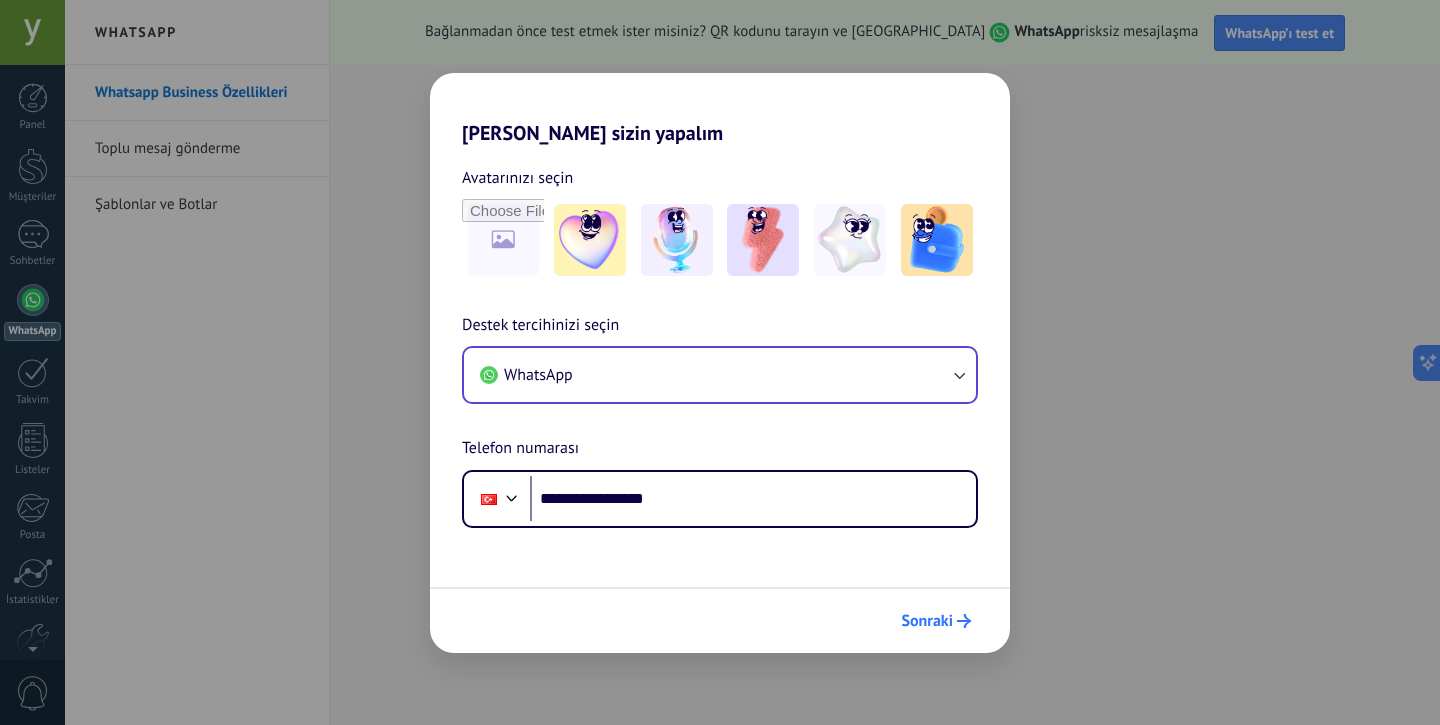 click on "Sonraki" at bounding box center (927, 621) 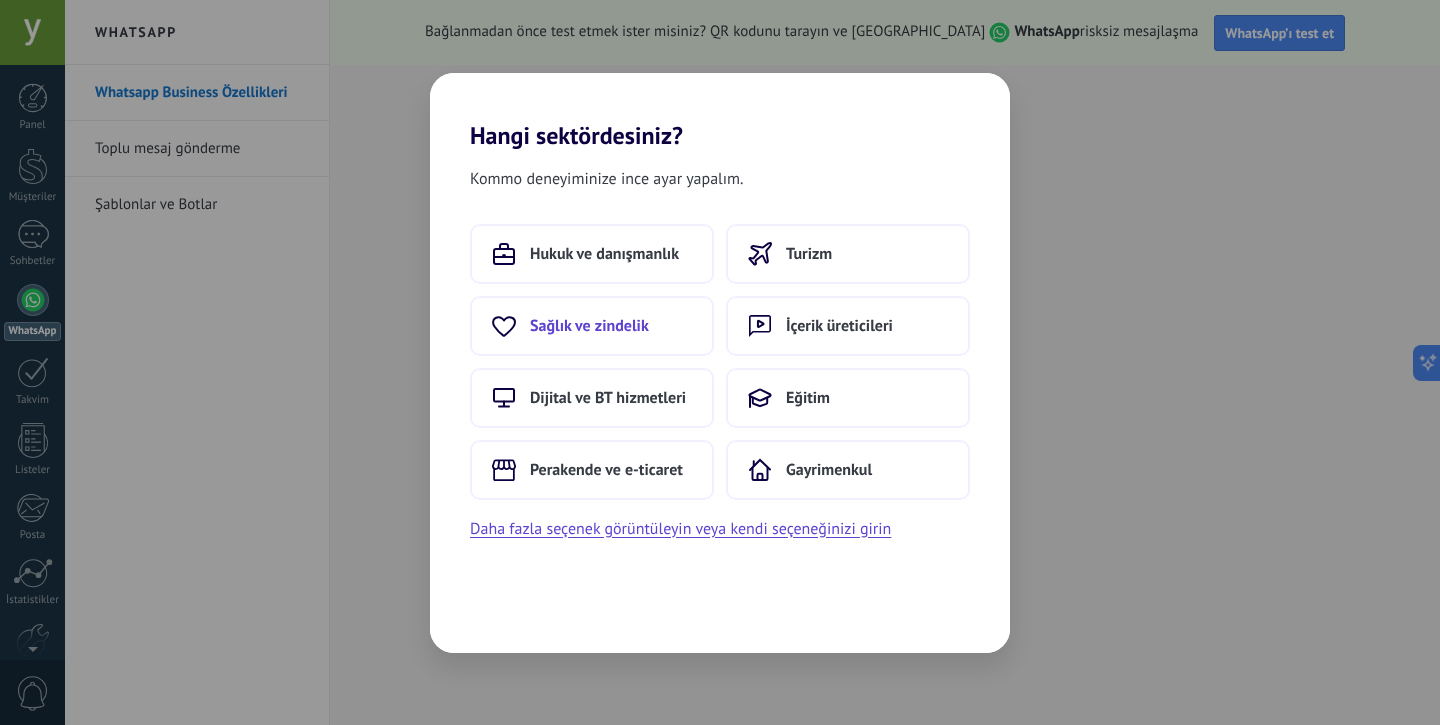 click on "Sağlık ve zindelik" at bounding box center (592, 326) 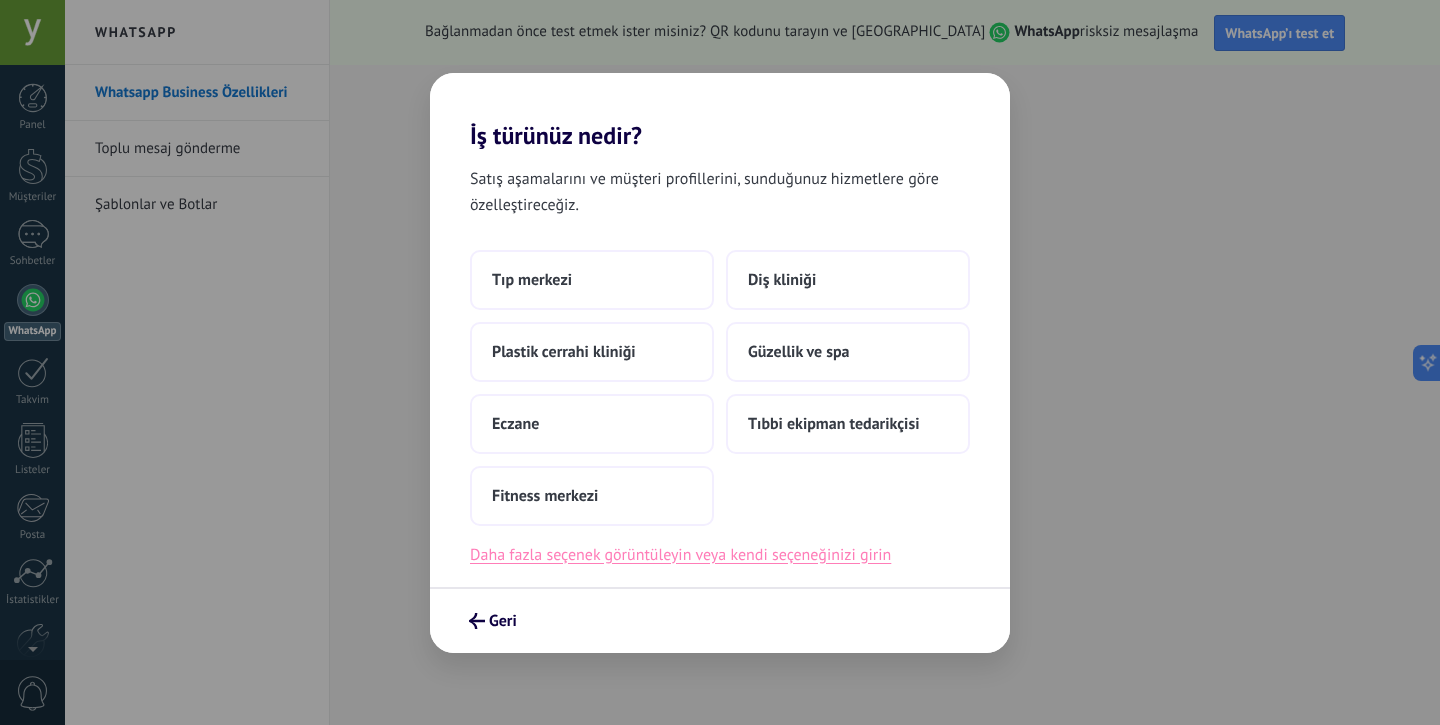 click on "Daha fazla seçenek görüntüleyin veya kendi seçeneğinizi girin" at bounding box center [680, 555] 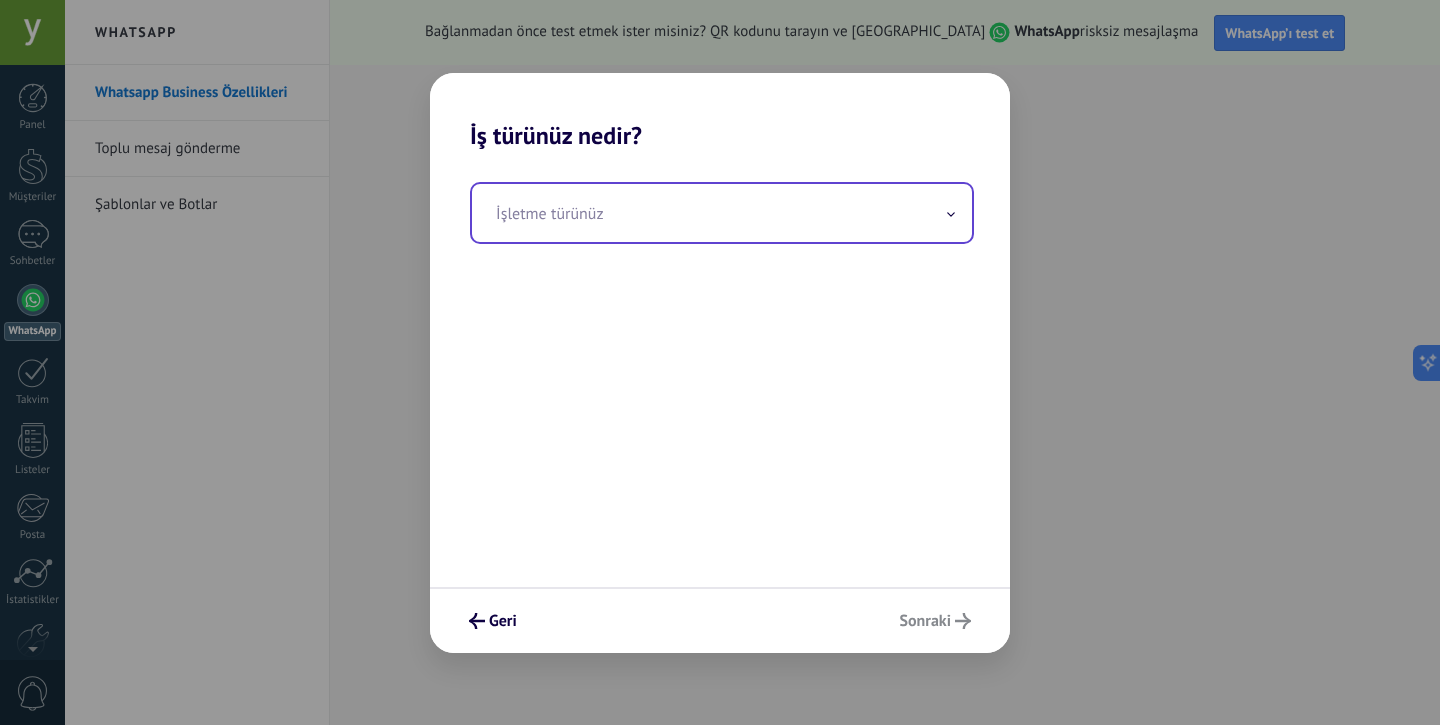 click at bounding box center [722, 213] 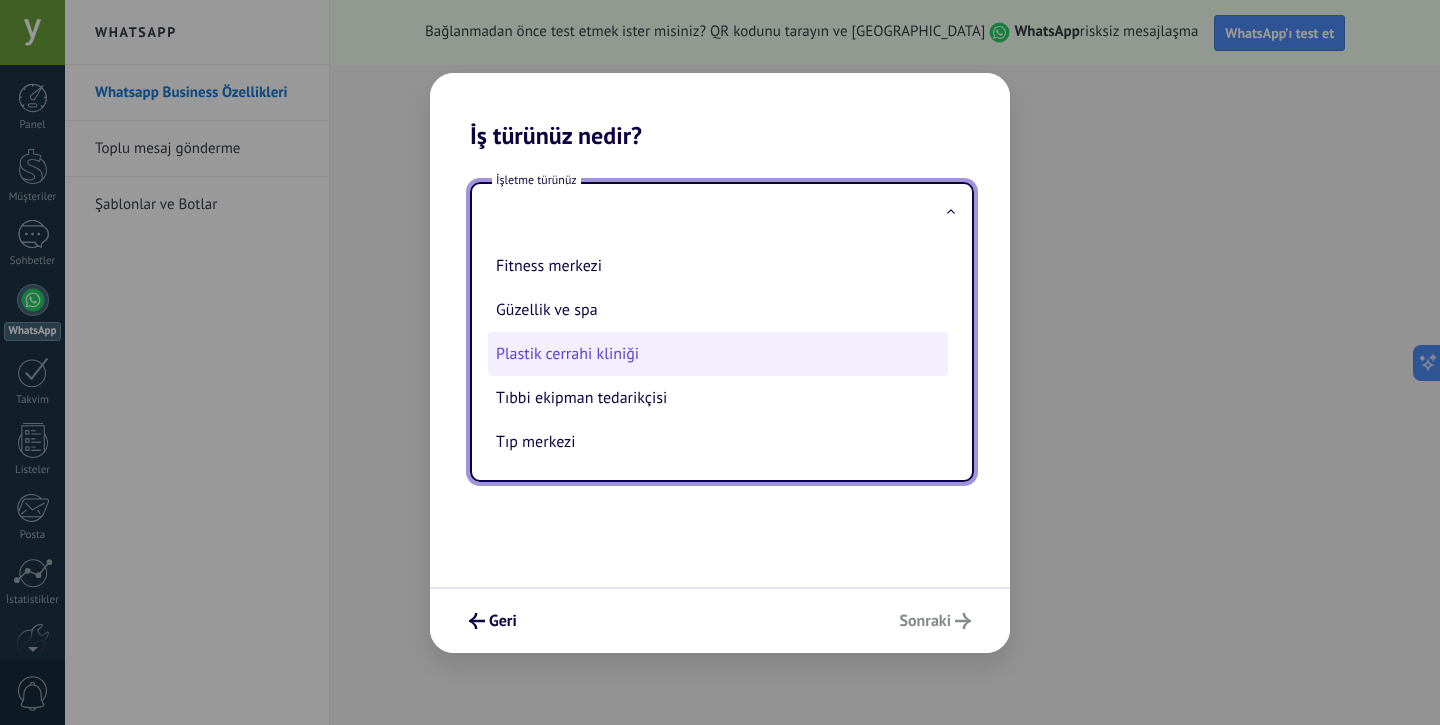 scroll, scrollTop: 0, scrollLeft: 0, axis: both 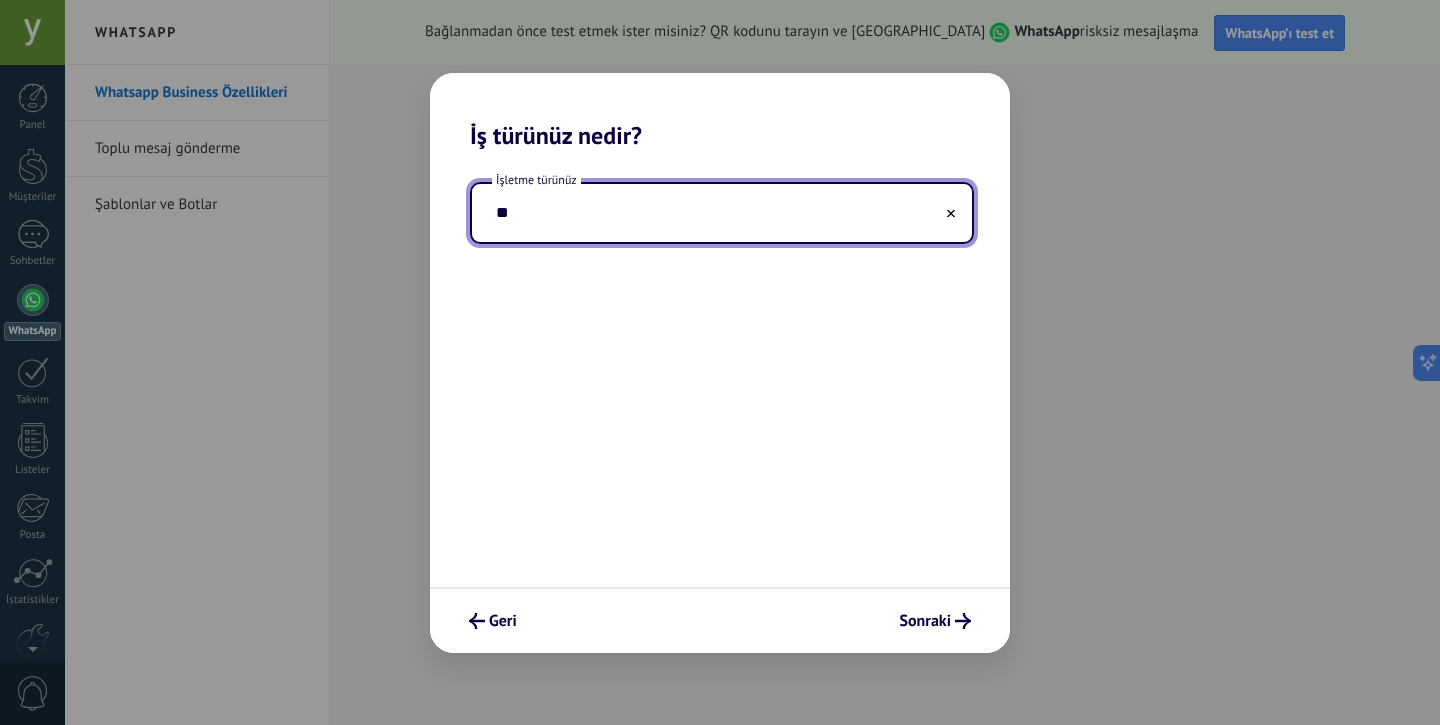 type on "*" 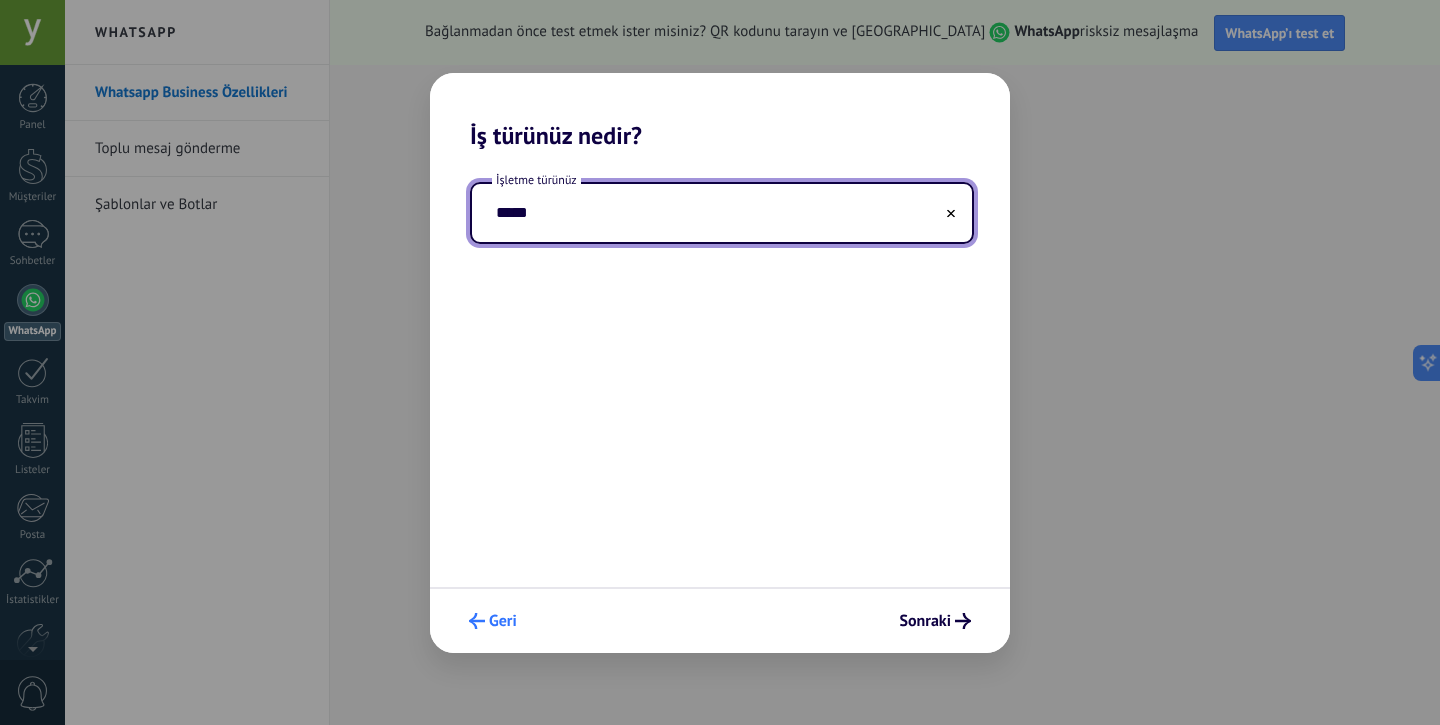 type on "*****" 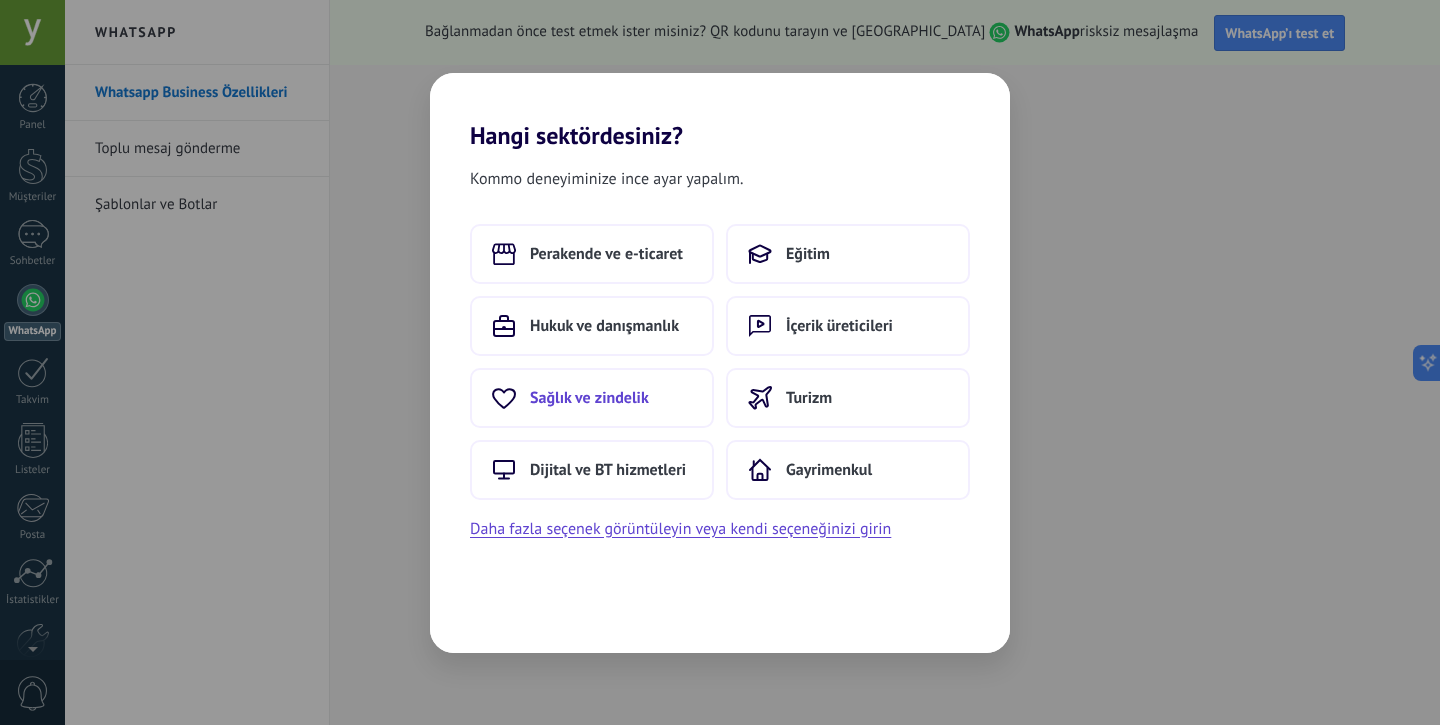 click on "Sağlık ve zindelik" at bounding box center [592, 398] 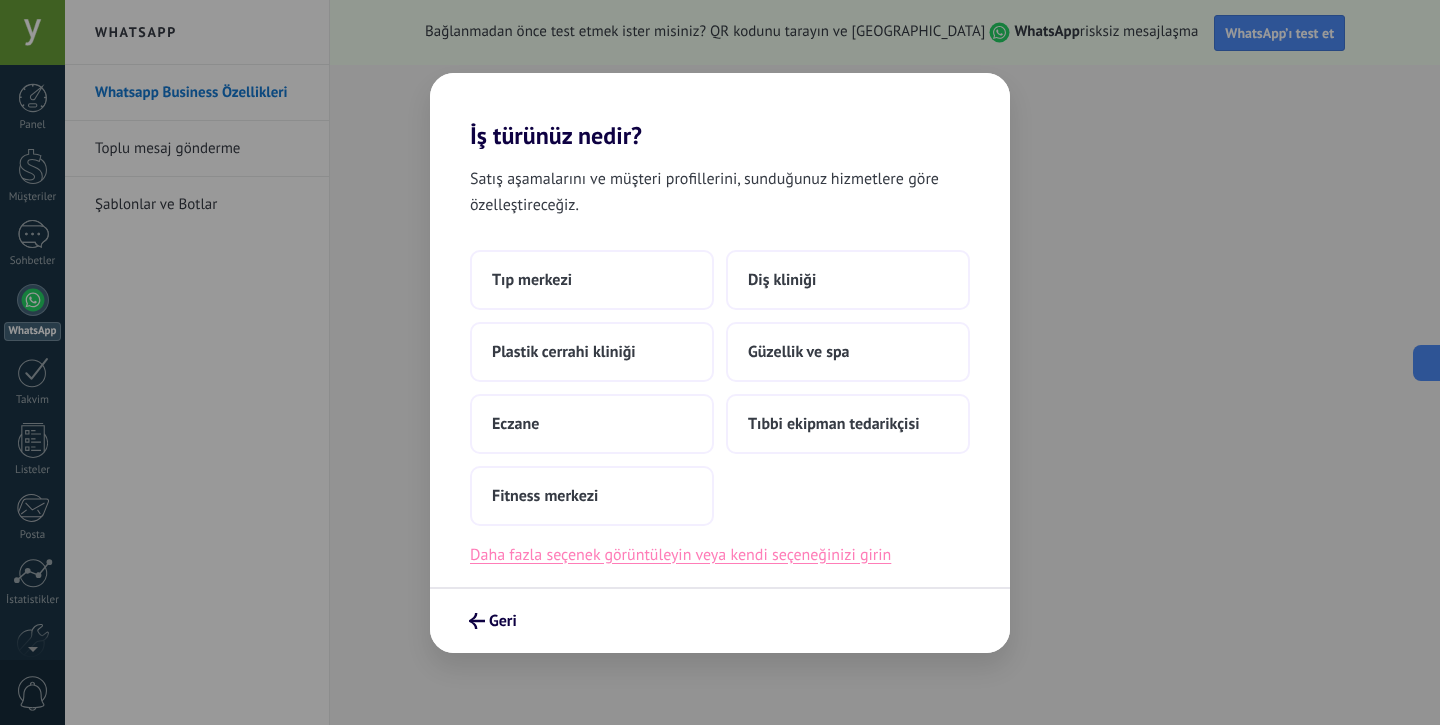 click on "Daha fazla seçenek görüntüleyin veya kendi seçeneğinizi girin" at bounding box center (680, 555) 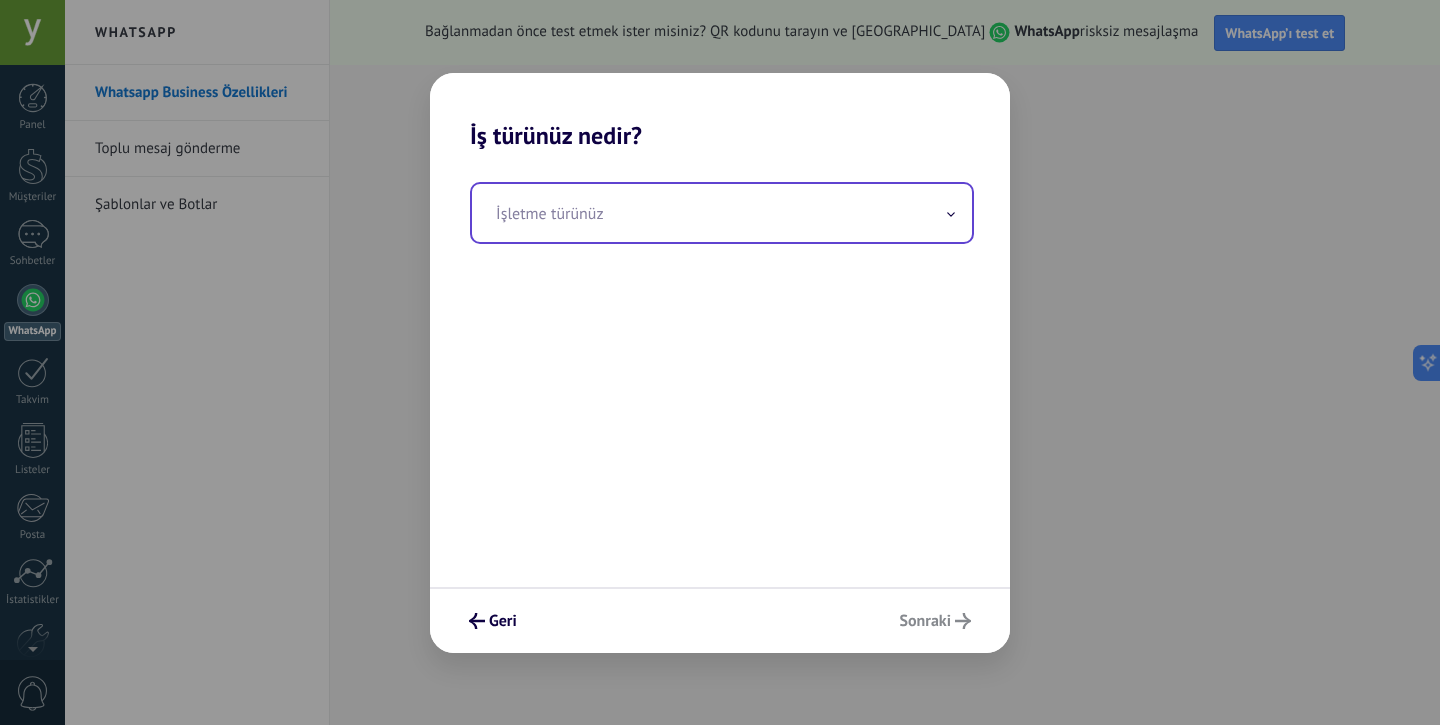 click at bounding box center [722, 213] 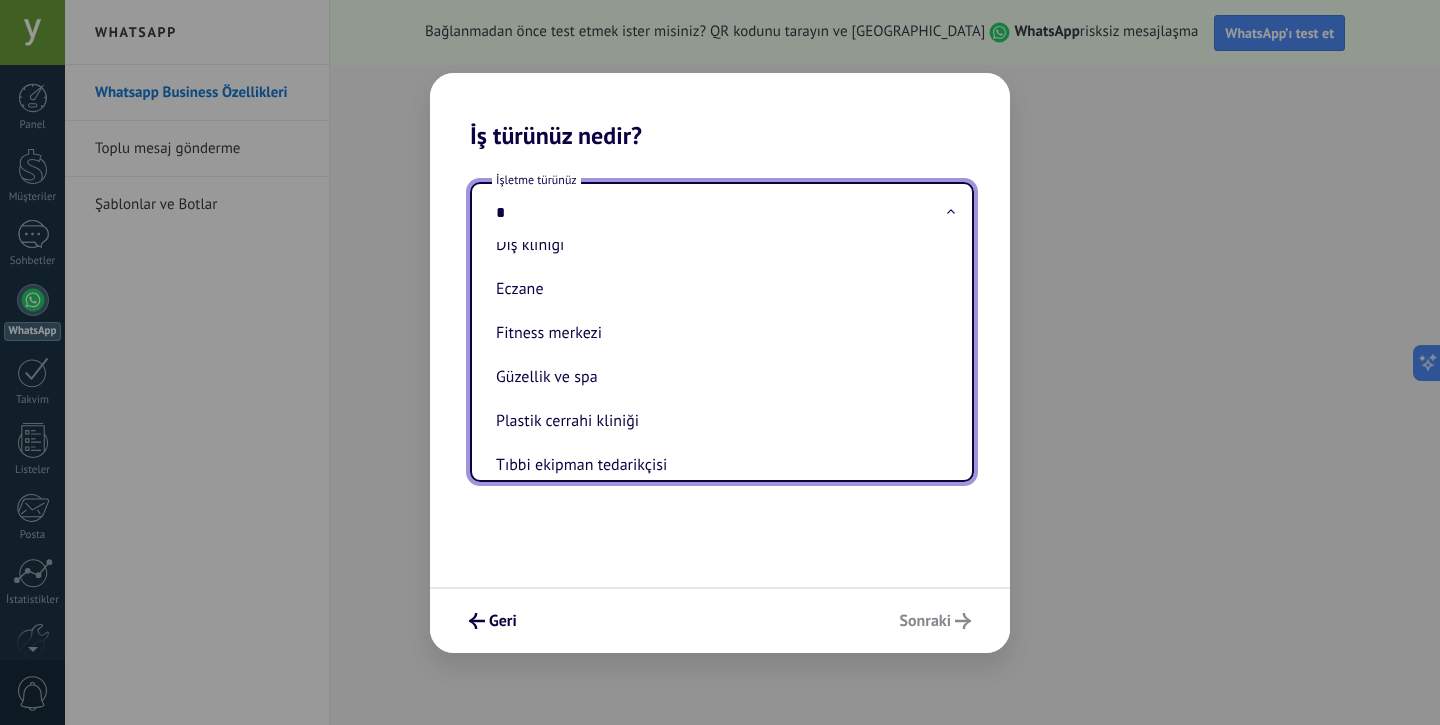 scroll, scrollTop: 0, scrollLeft: 0, axis: both 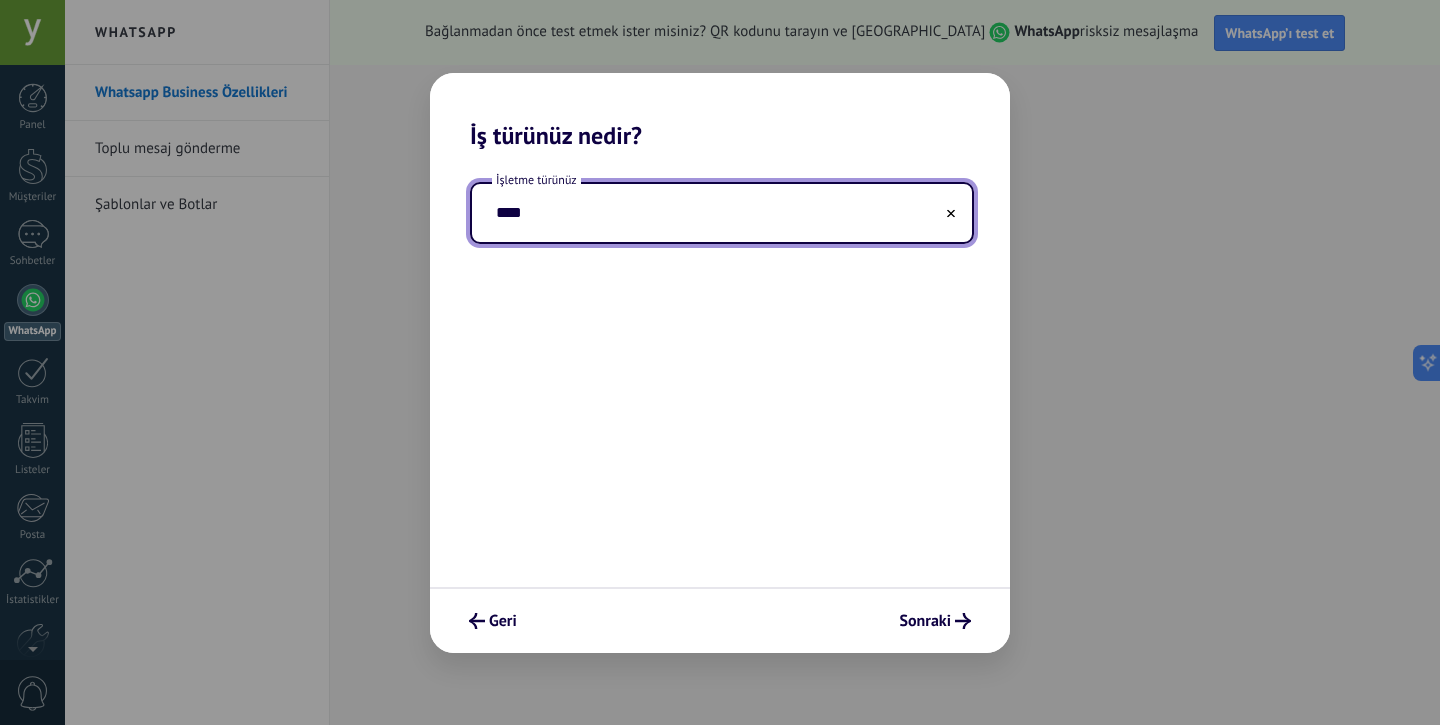 click on "****" at bounding box center [722, 213] 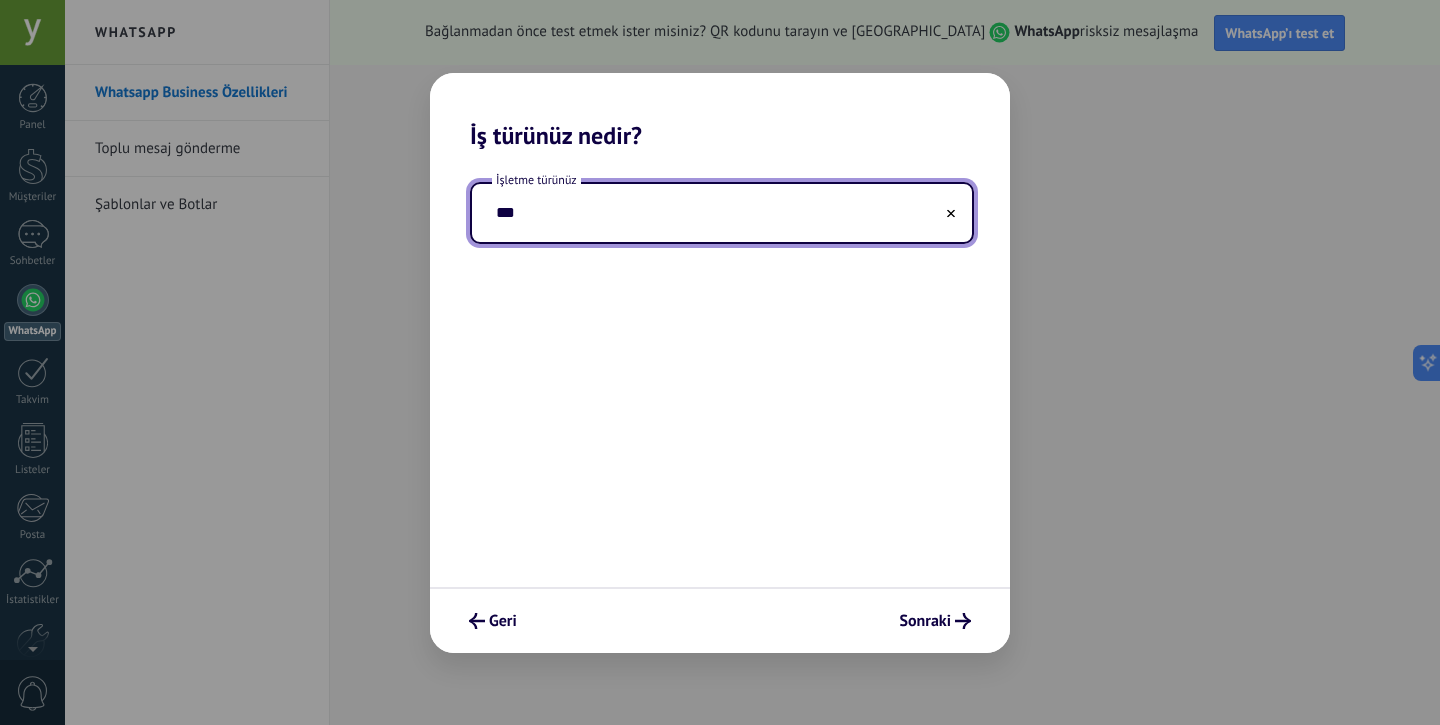 type on "***" 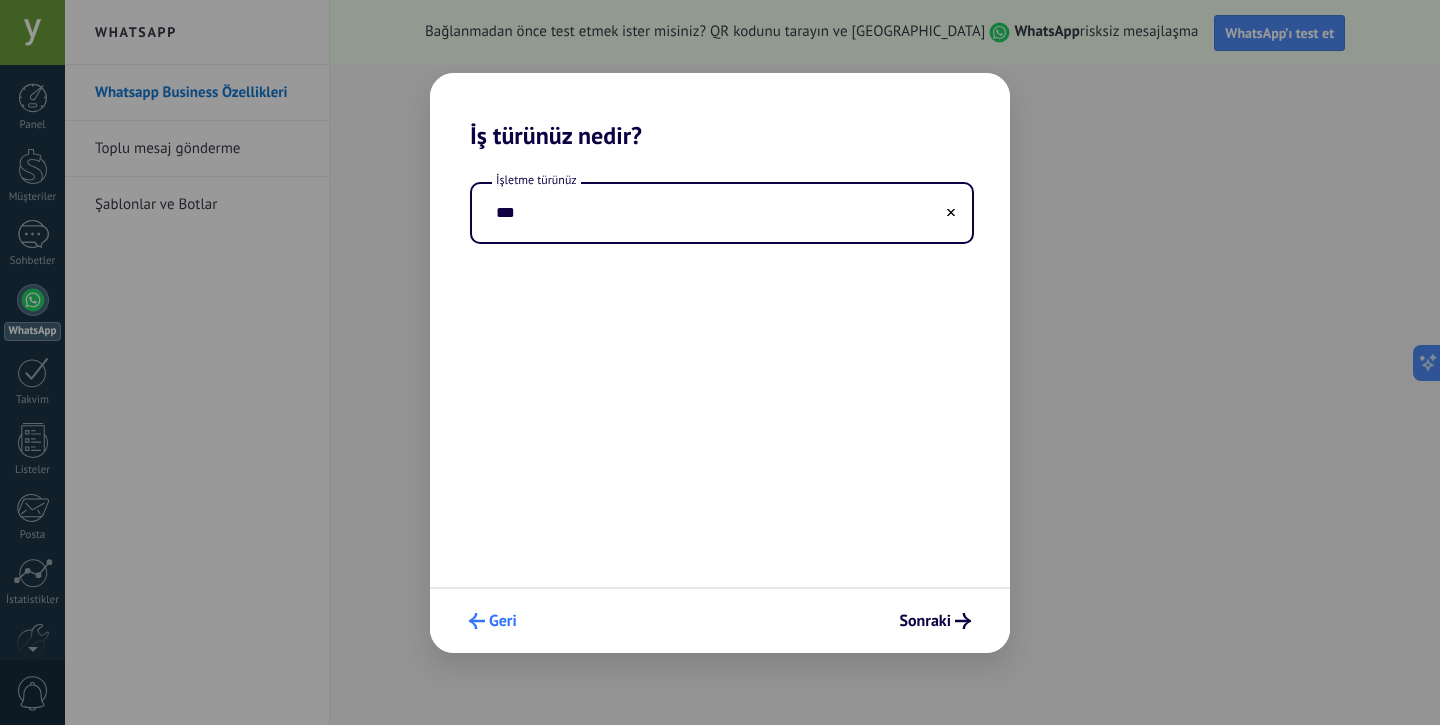 click on "Geri" at bounding box center (493, 621) 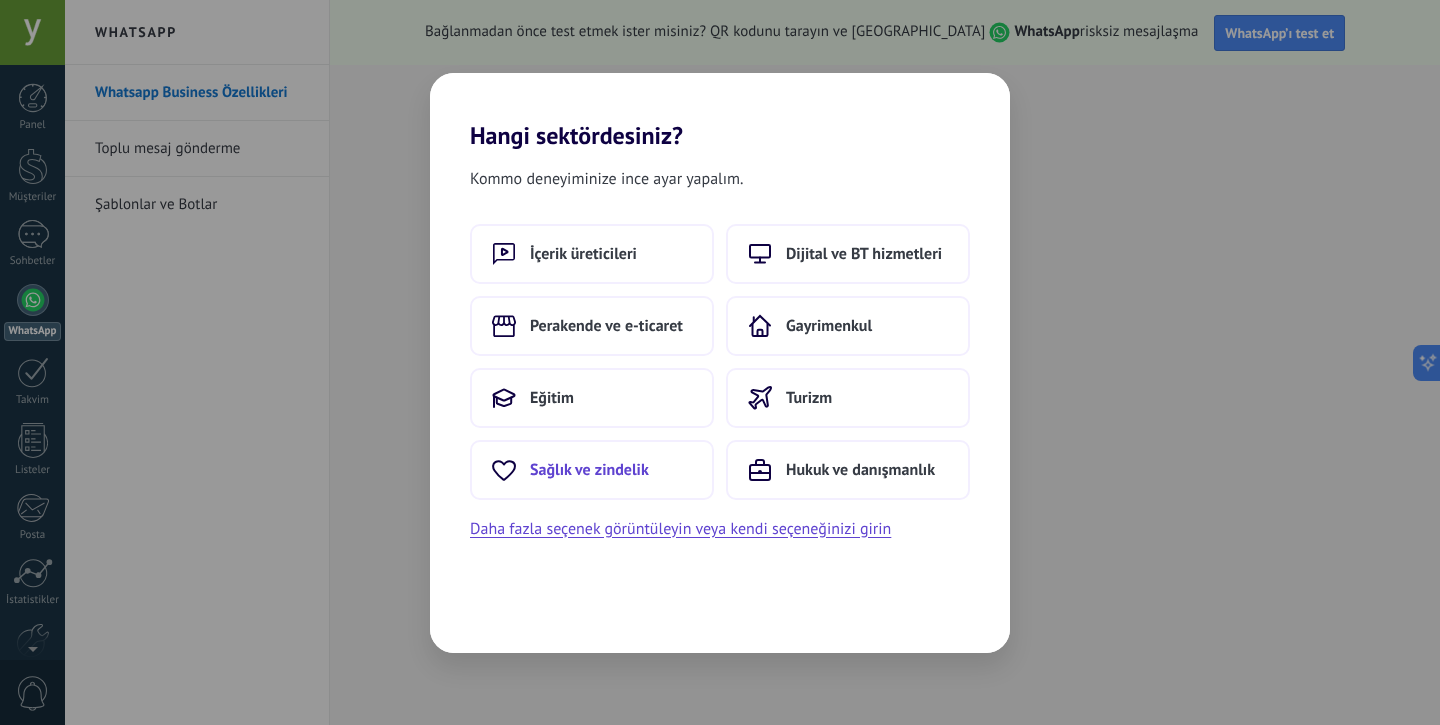 click on "Sağlık ve zindelik" at bounding box center (589, 470) 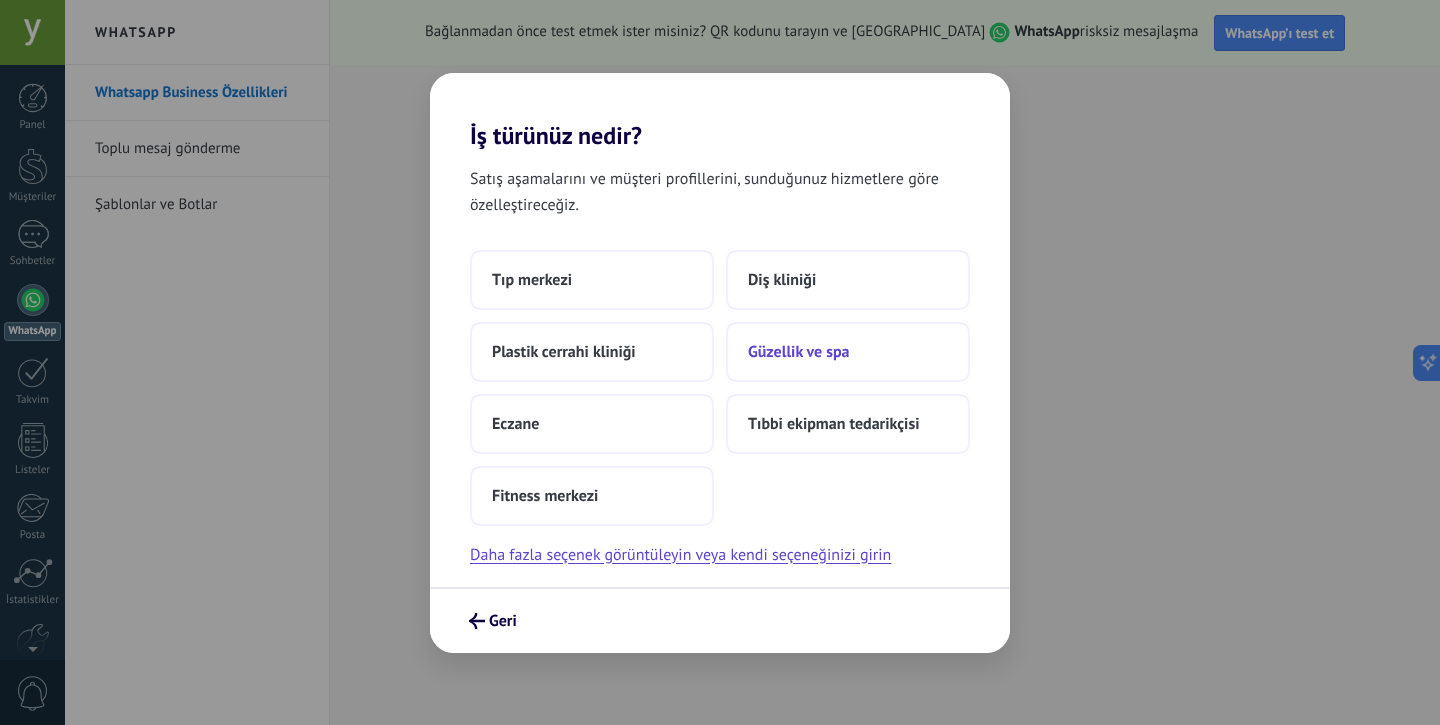 click on "Güzellik ve spa" at bounding box center [799, 352] 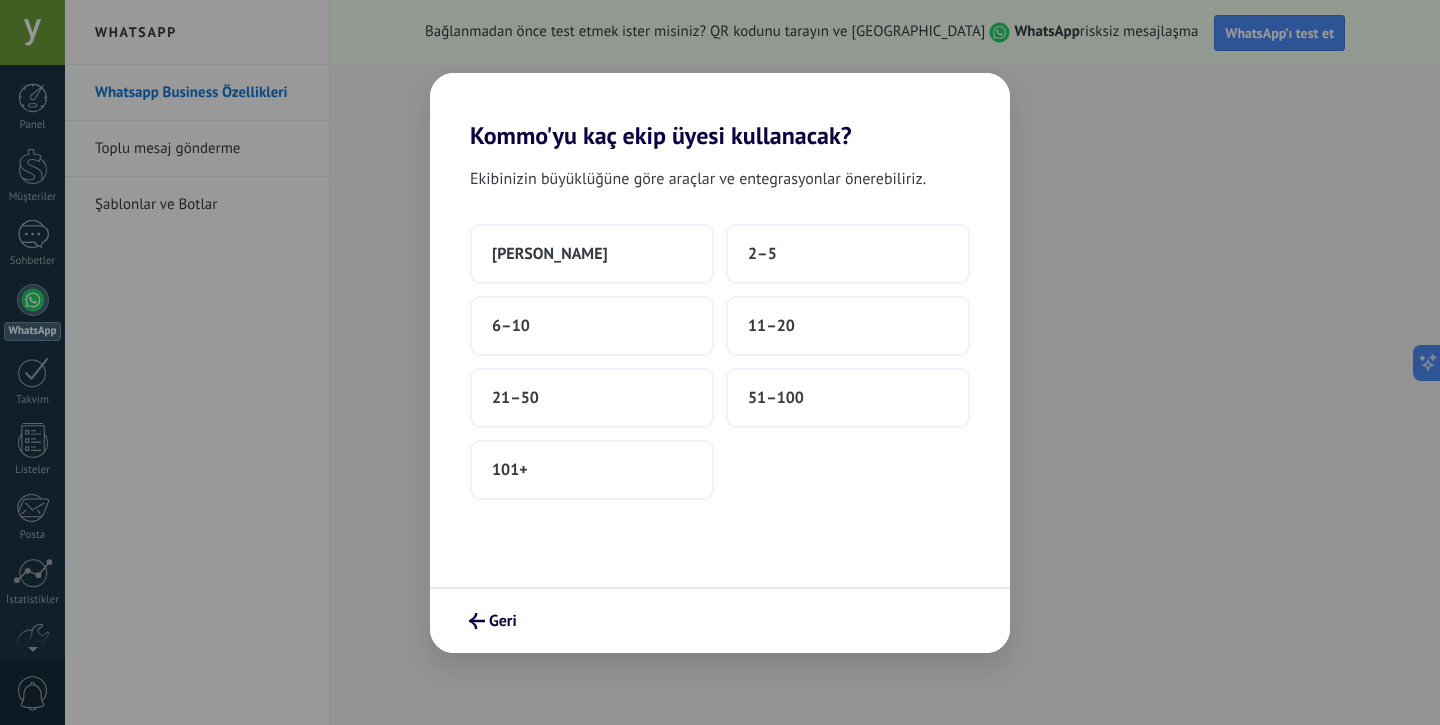drag, startPoint x: 455, startPoint y: 160, endPoint x: 466, endPoint y: 163, distance: 11.401754 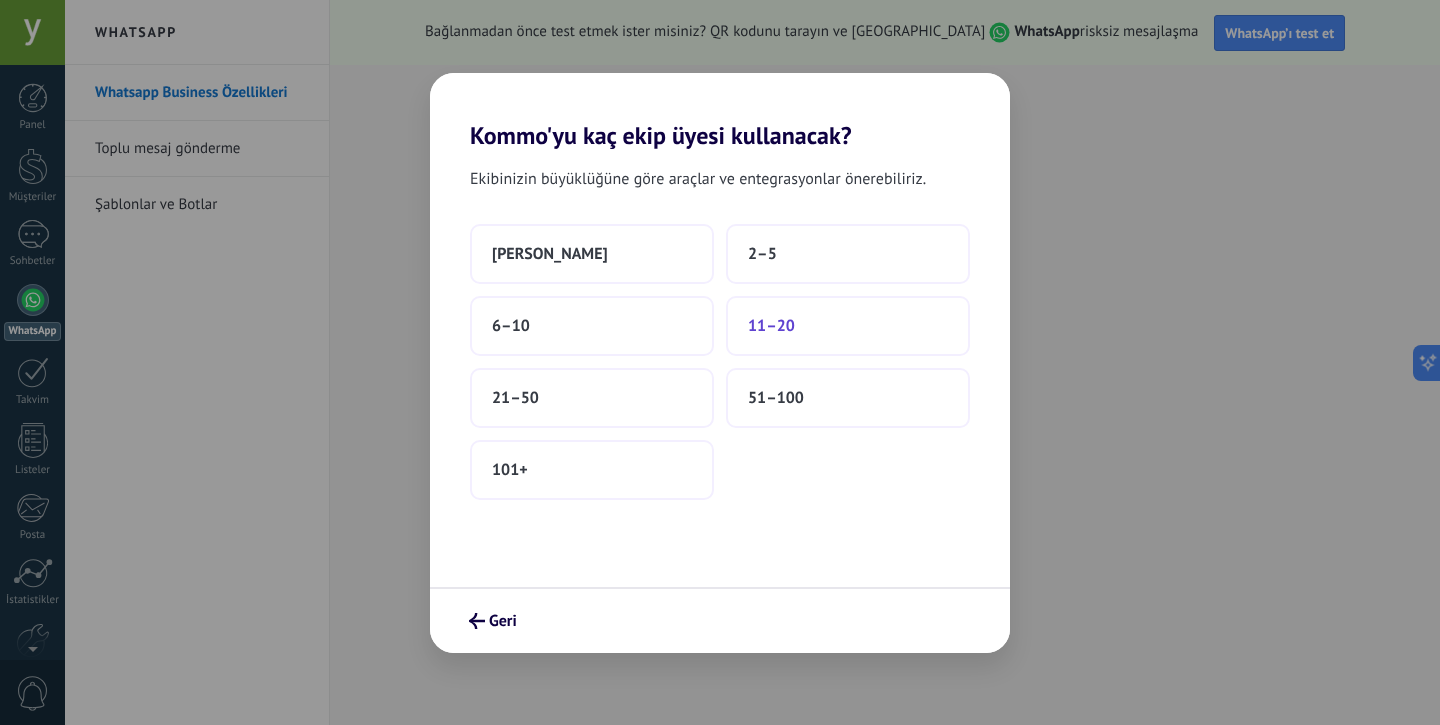click on "11–20" at bounding box center (848, 326) 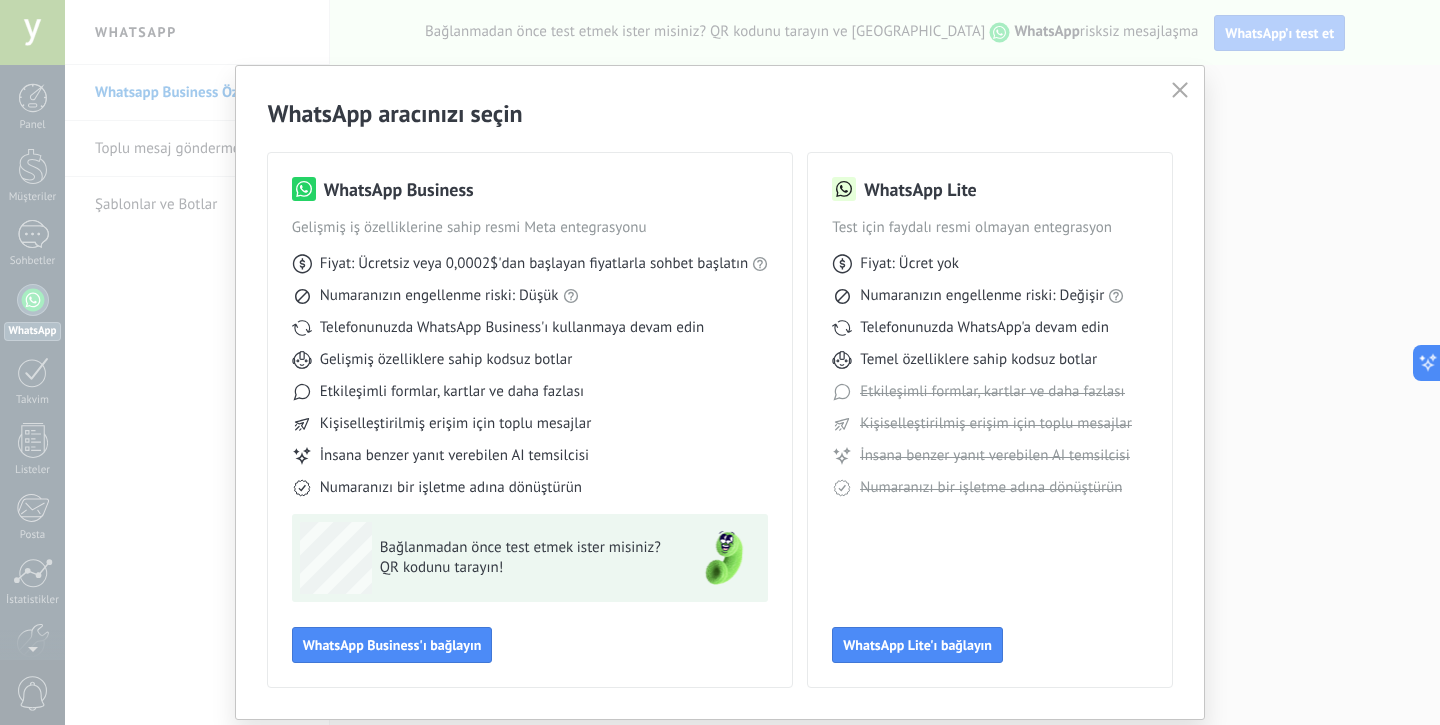 click 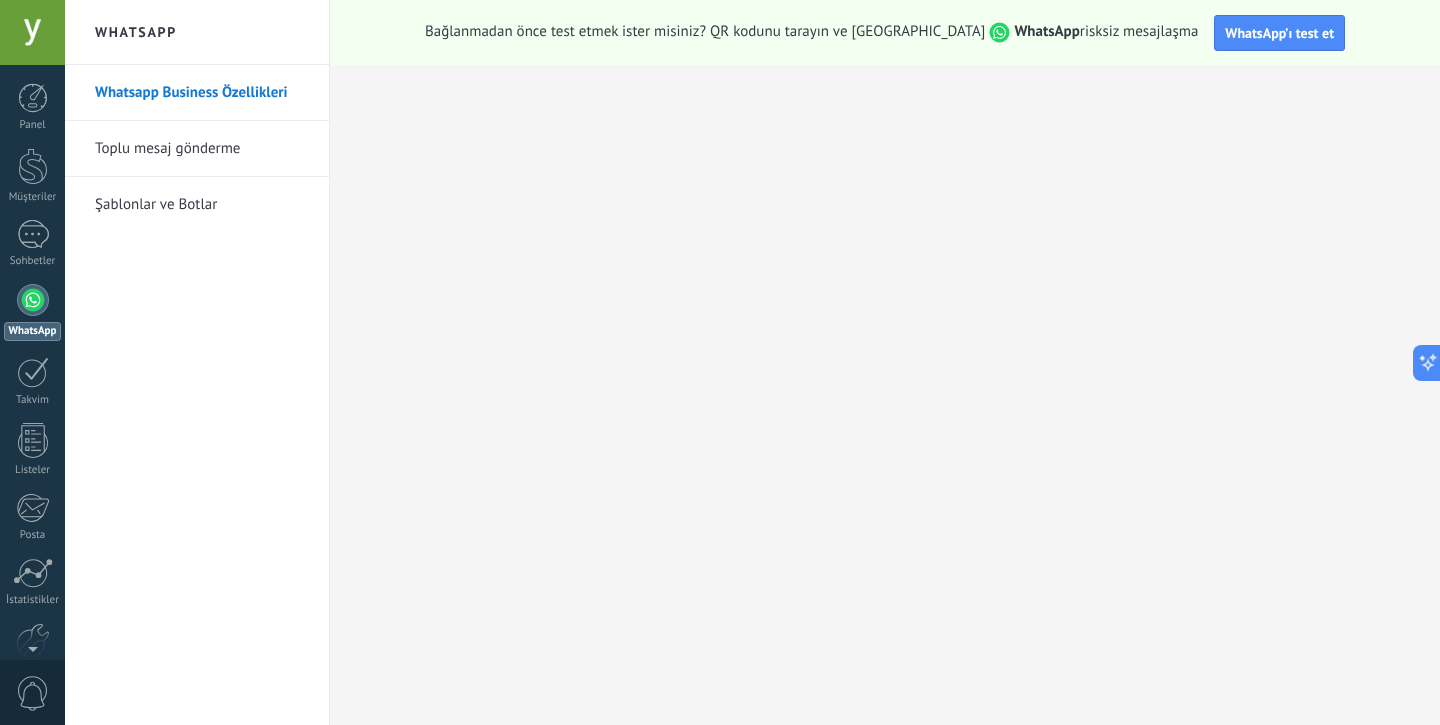 scroll, scrollTop: 107, scrollLeft: 0, axis: vertical 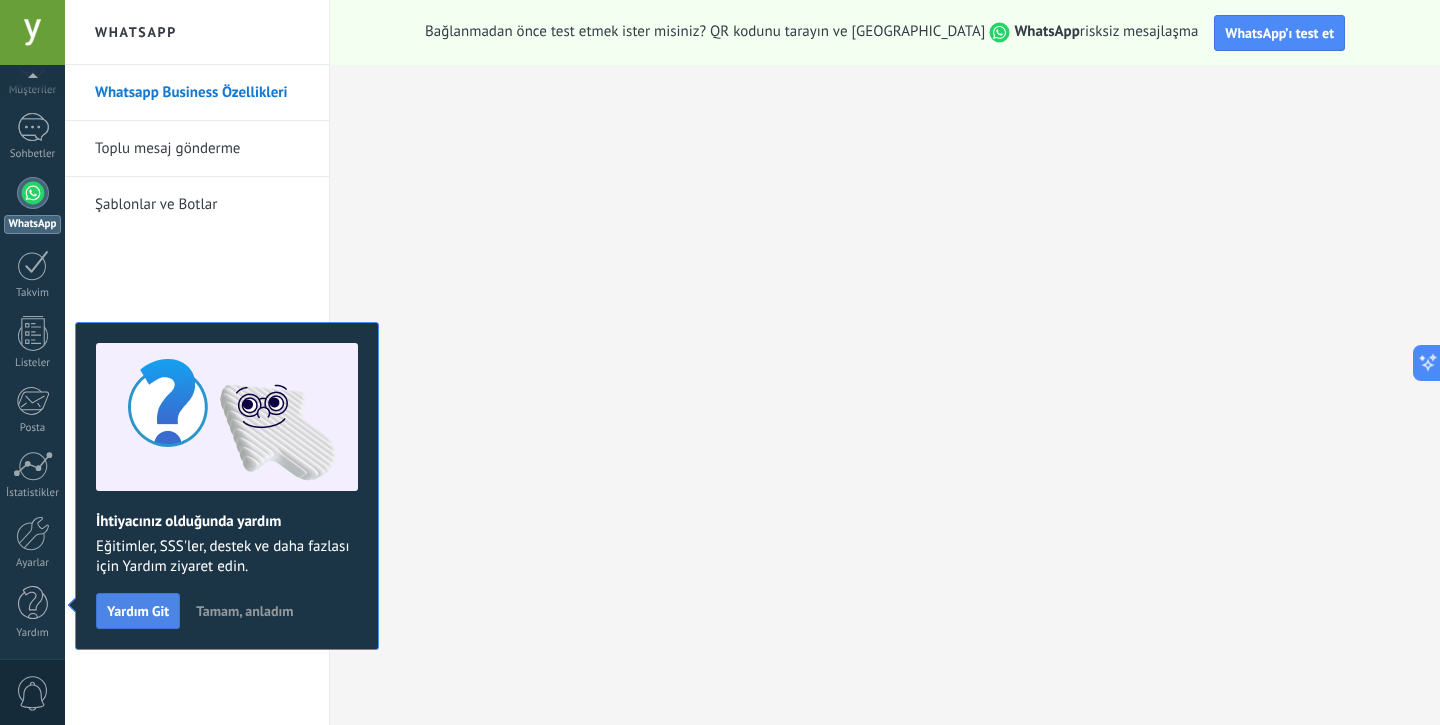 click on "Yardım Git" at bounding box center (138, 611) 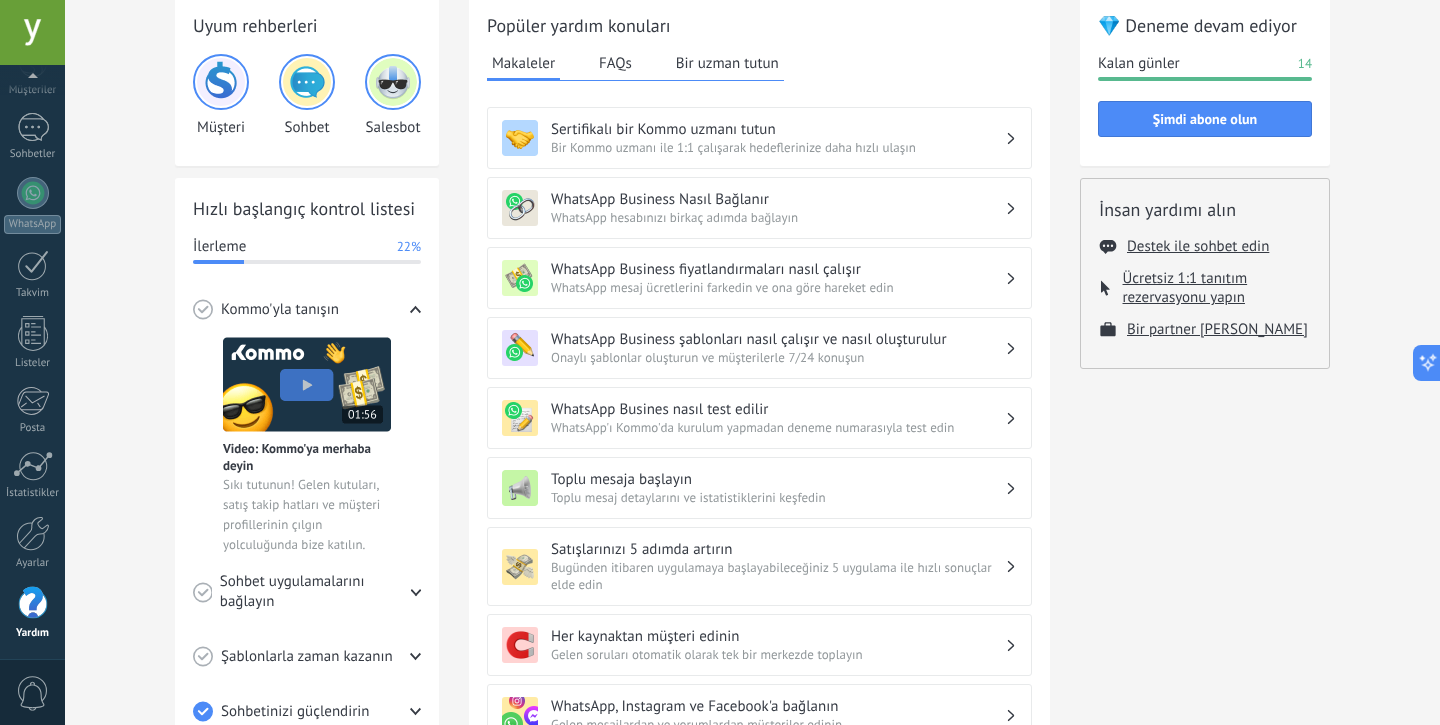 scroll, scrollTop: 127, scrollLeft: 0, axis: vertical 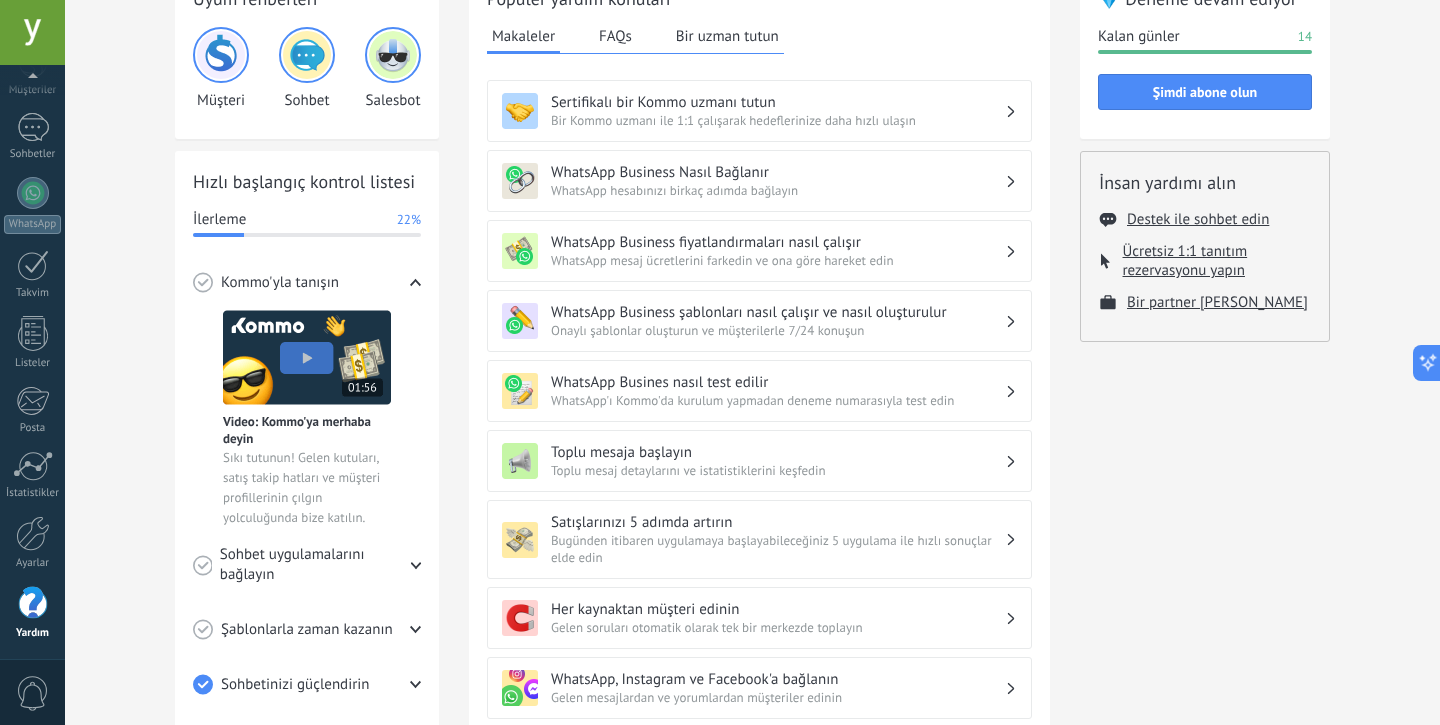 click on "Bir Kommo uzmanı ile 1:1 çalışarak hedeflerinize daha hızlı ulaşın" at bounding box center (778, 120) 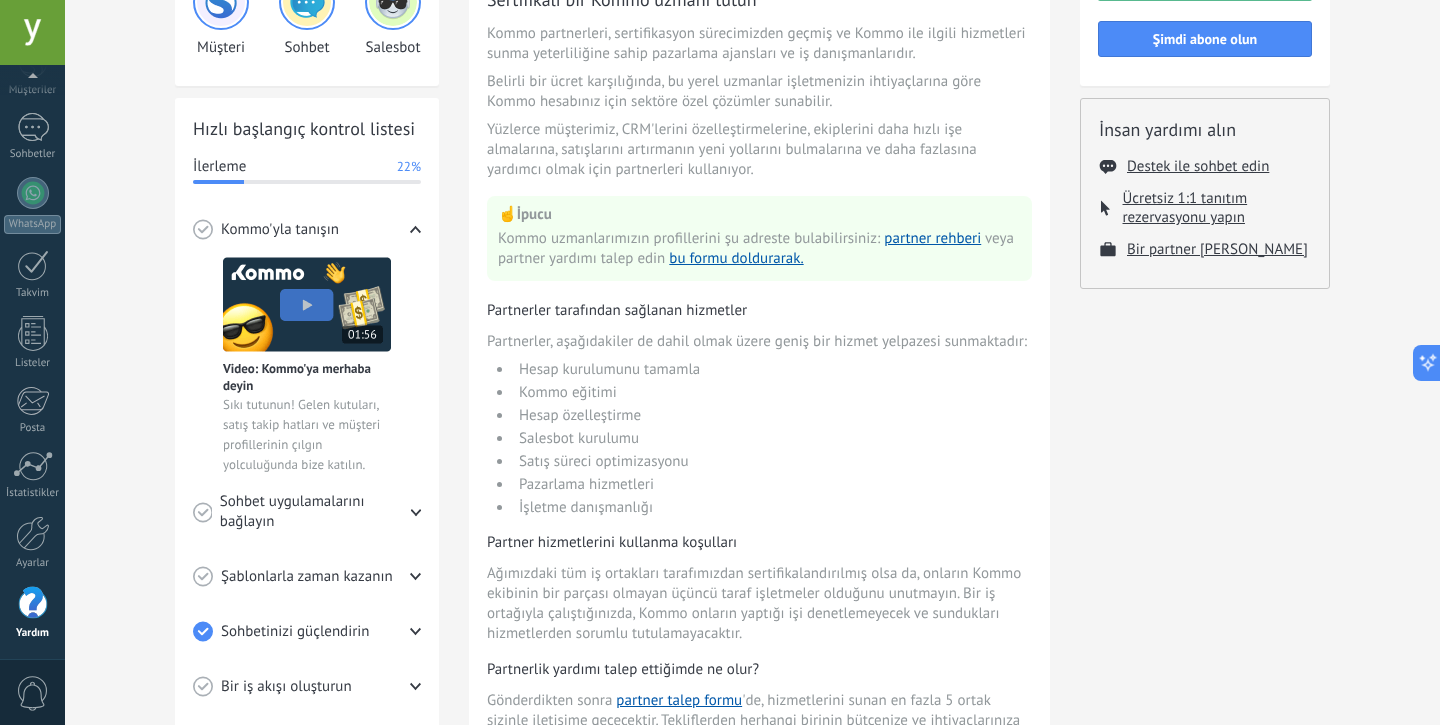 scroll, scrollTop: 252, scrollLeft: 0, axis: vertical 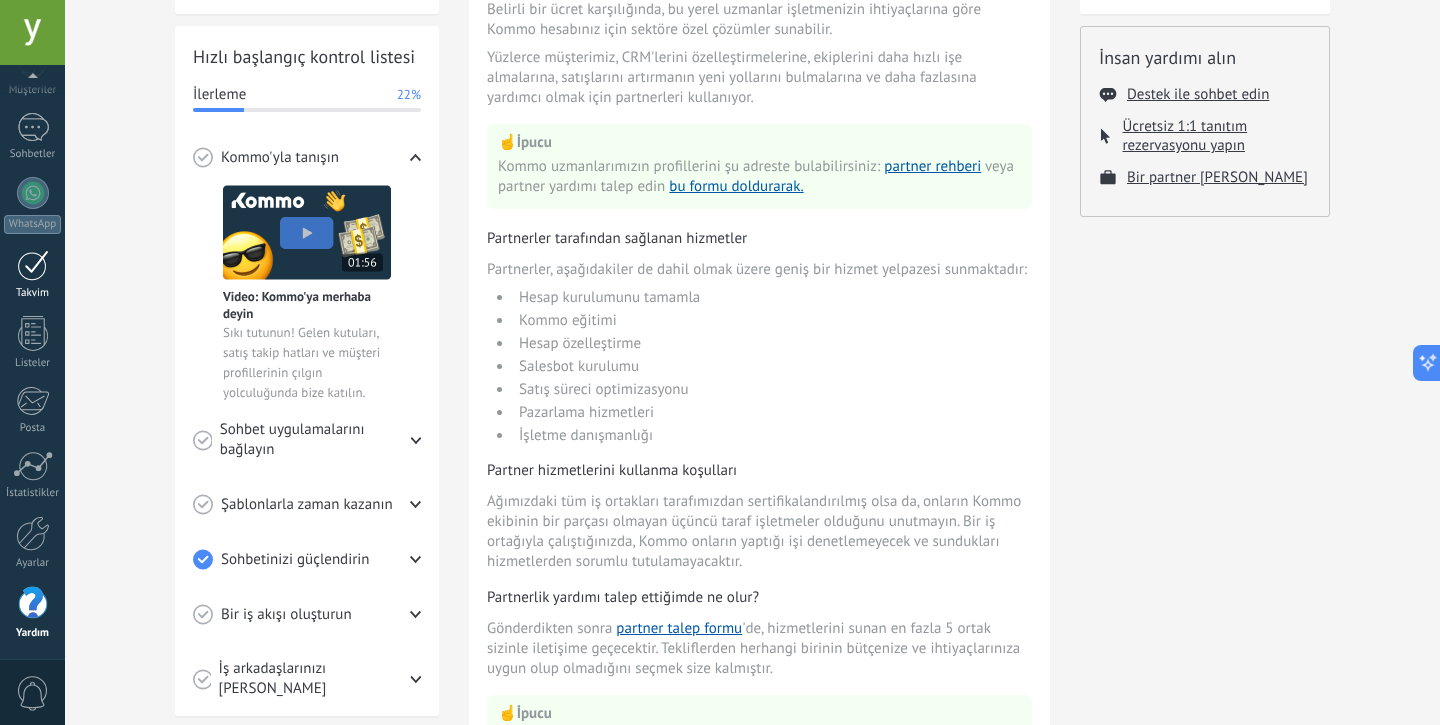 click at bounding box center [33, 265] 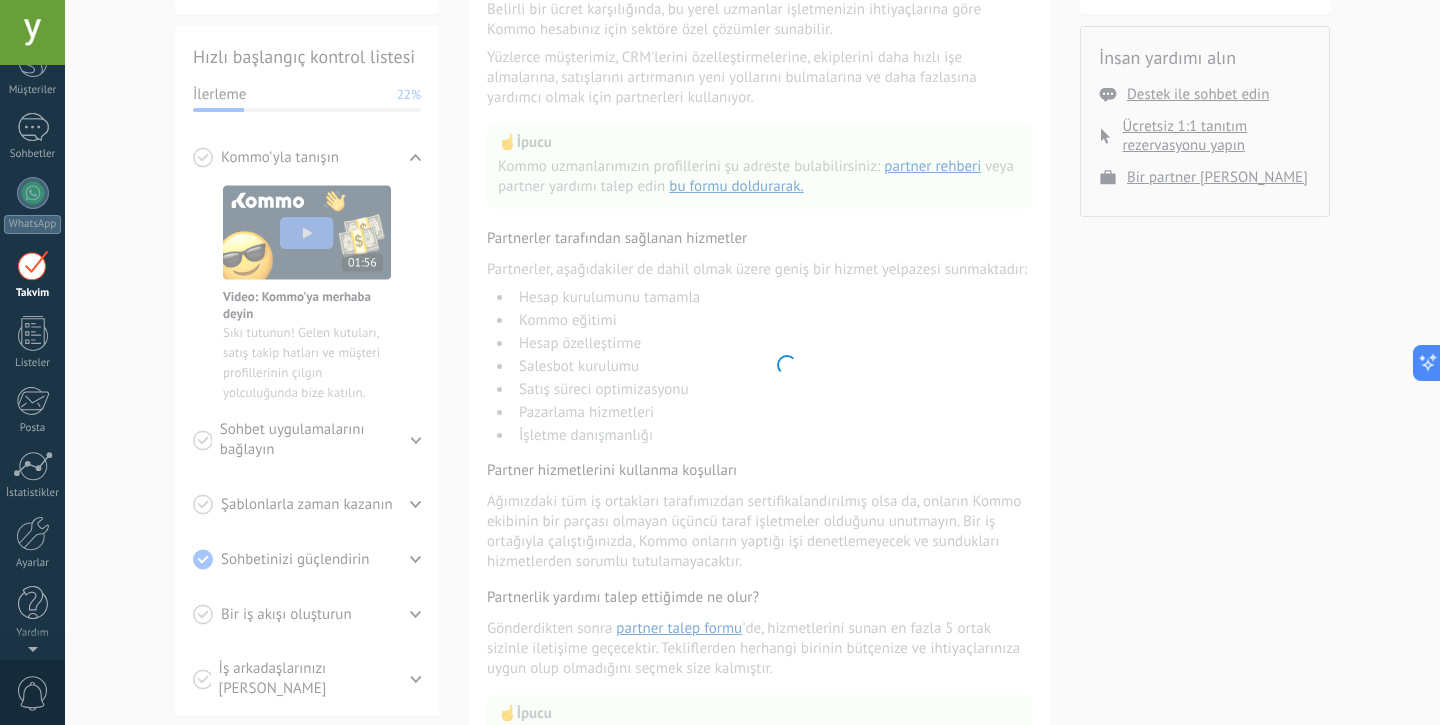 scroll, scrollTop: 0, scrollLeft: 0, axis: both 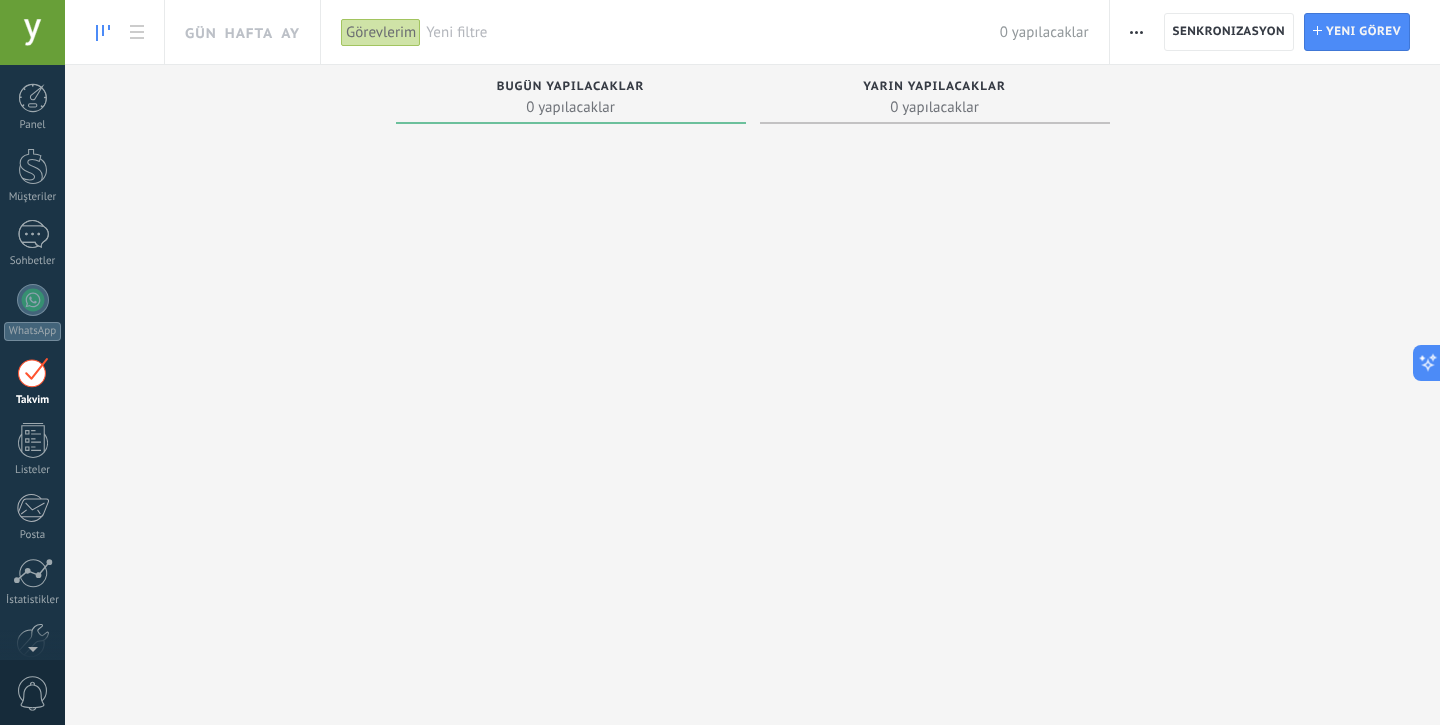 click at bounding box center (33, 372) 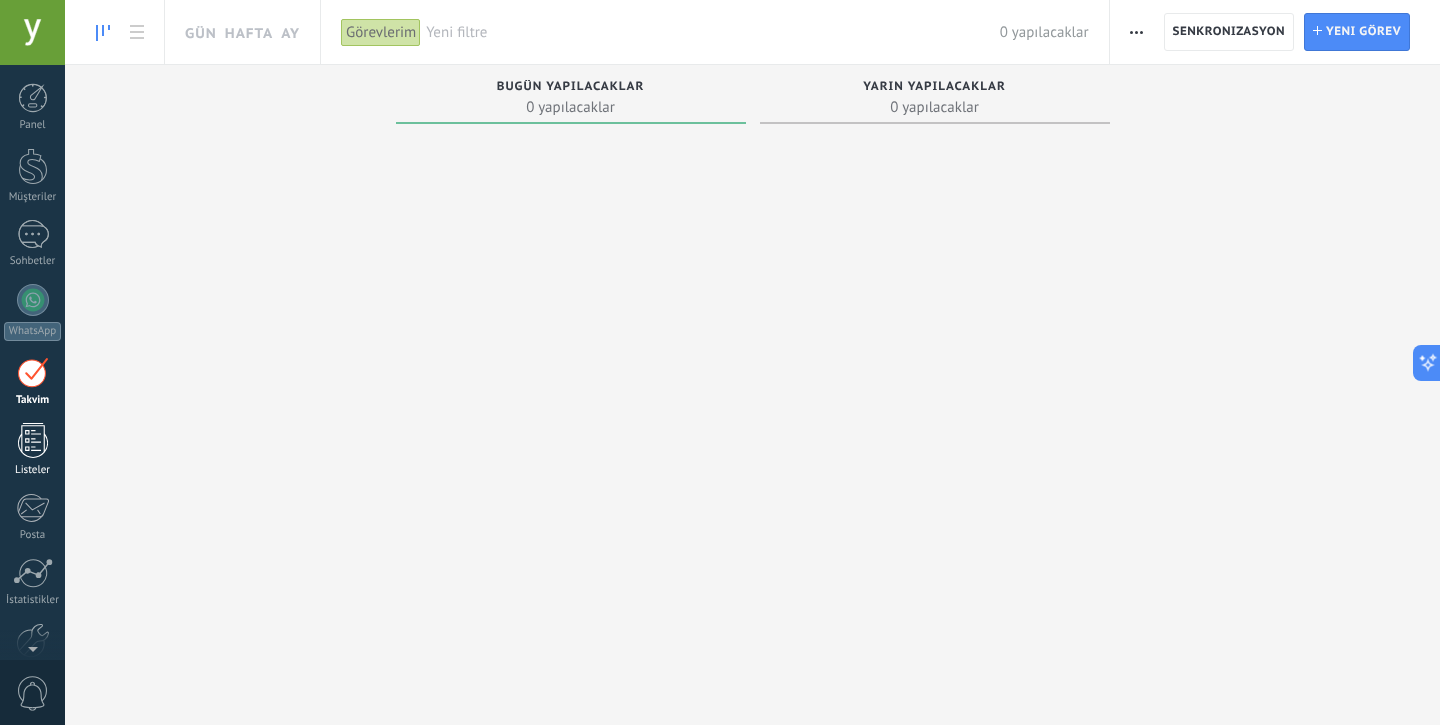 click at bounding box center [33, 440] 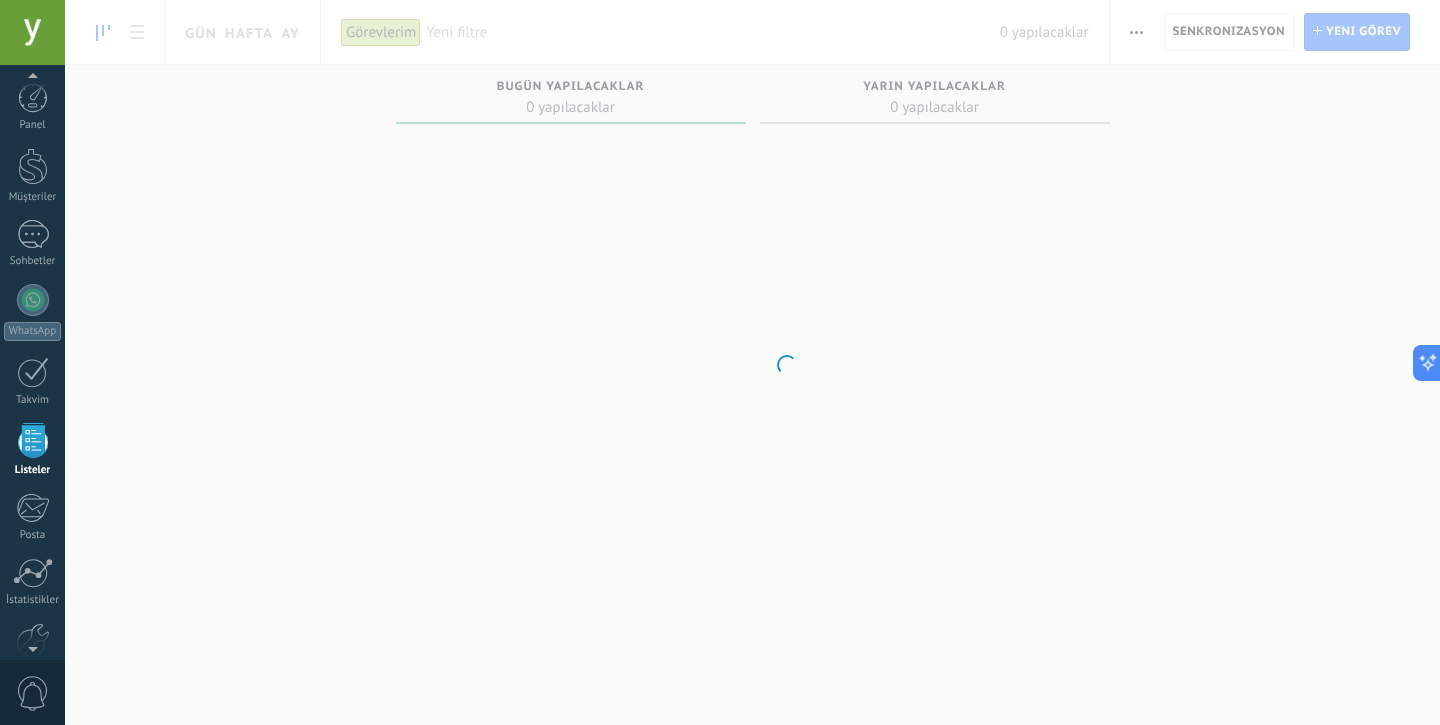 scroll, scrollTop: 52, scrollLeft: 0, axis: vertical 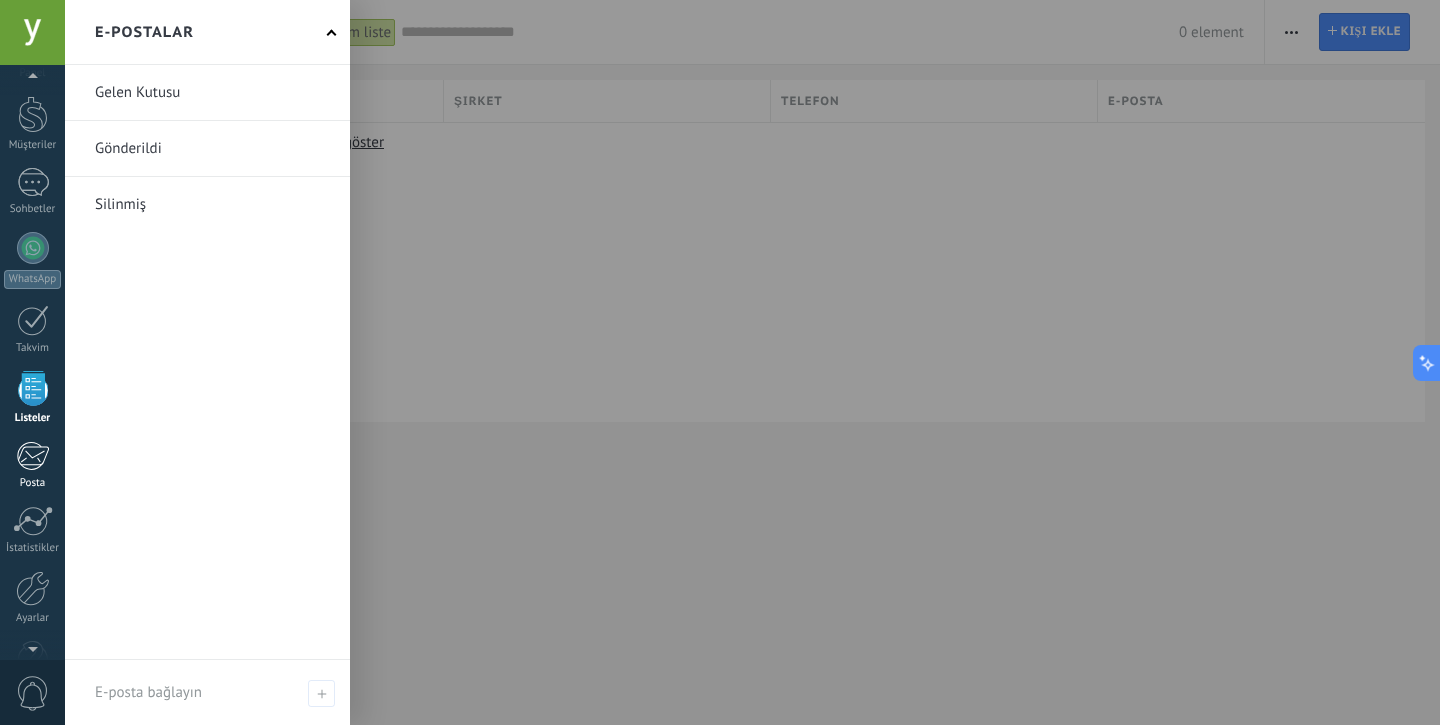 click on "Posta" at bounding box center (32, 465) 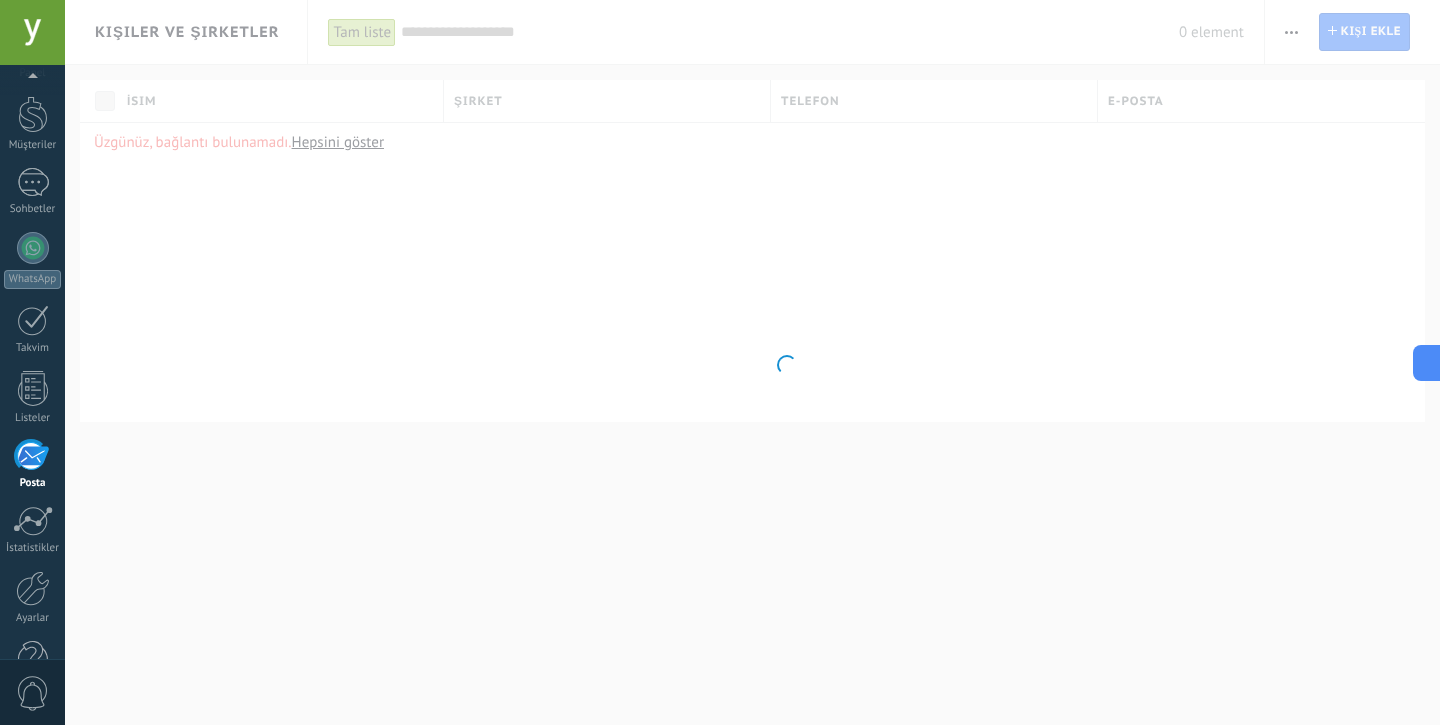 scroll, scrollTop: 107, scrollLeft: 0, axis: vertical 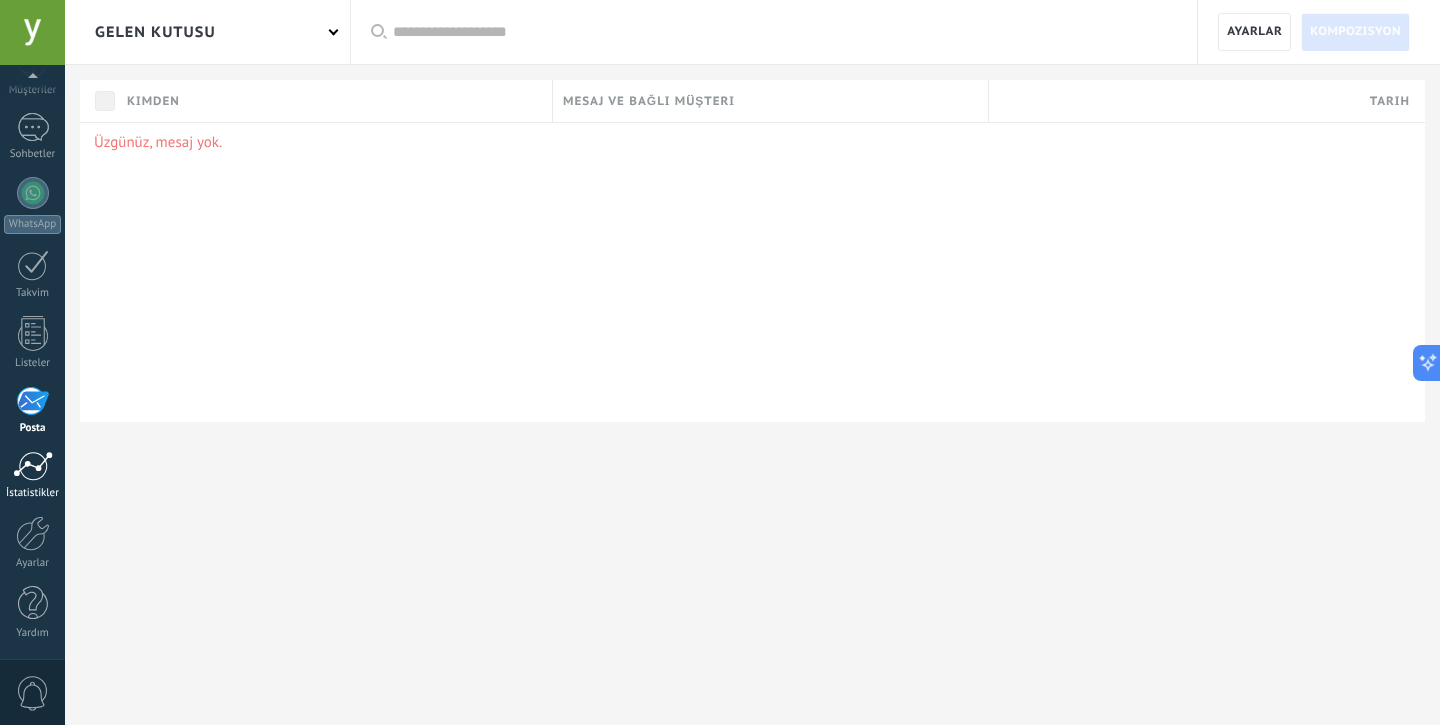 click on "İstatistikler" at bounding box center [33, 493] 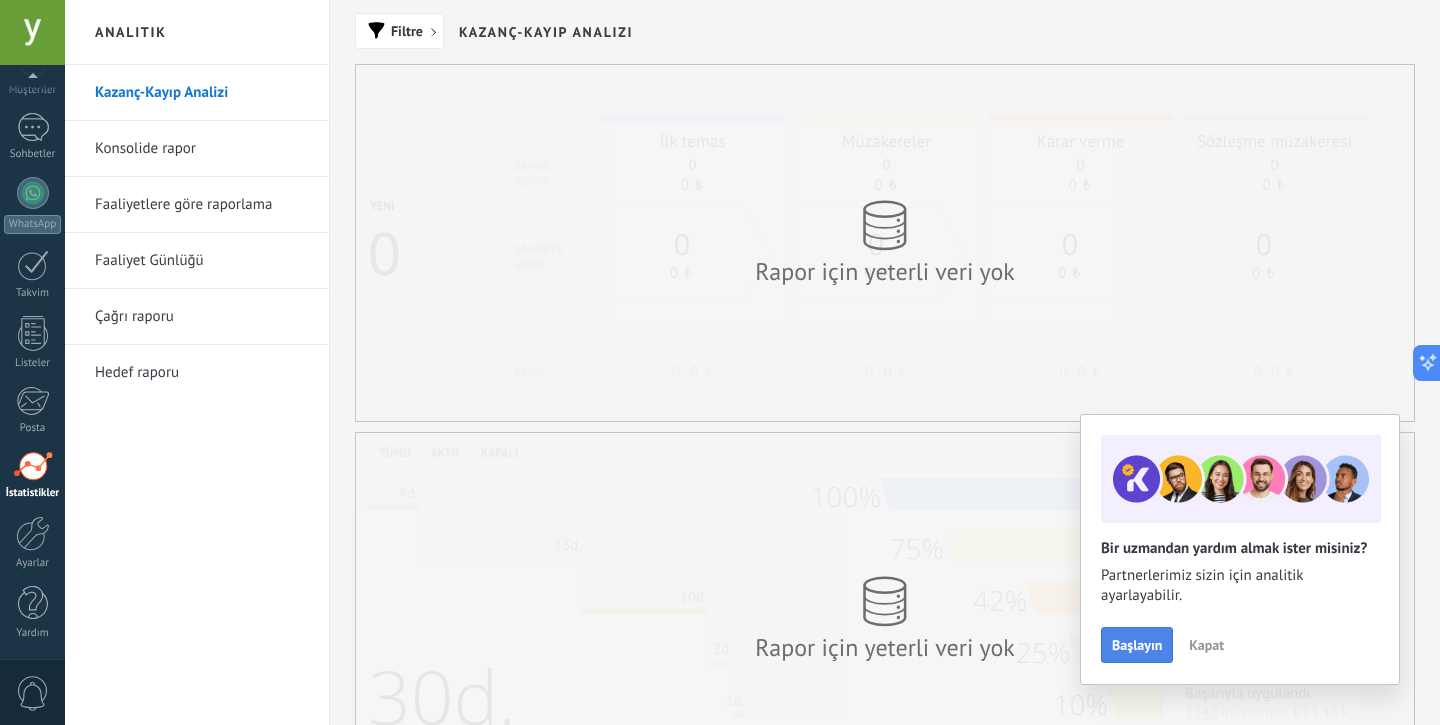 click on "Başlayın" at bounding box center [1137, 645] 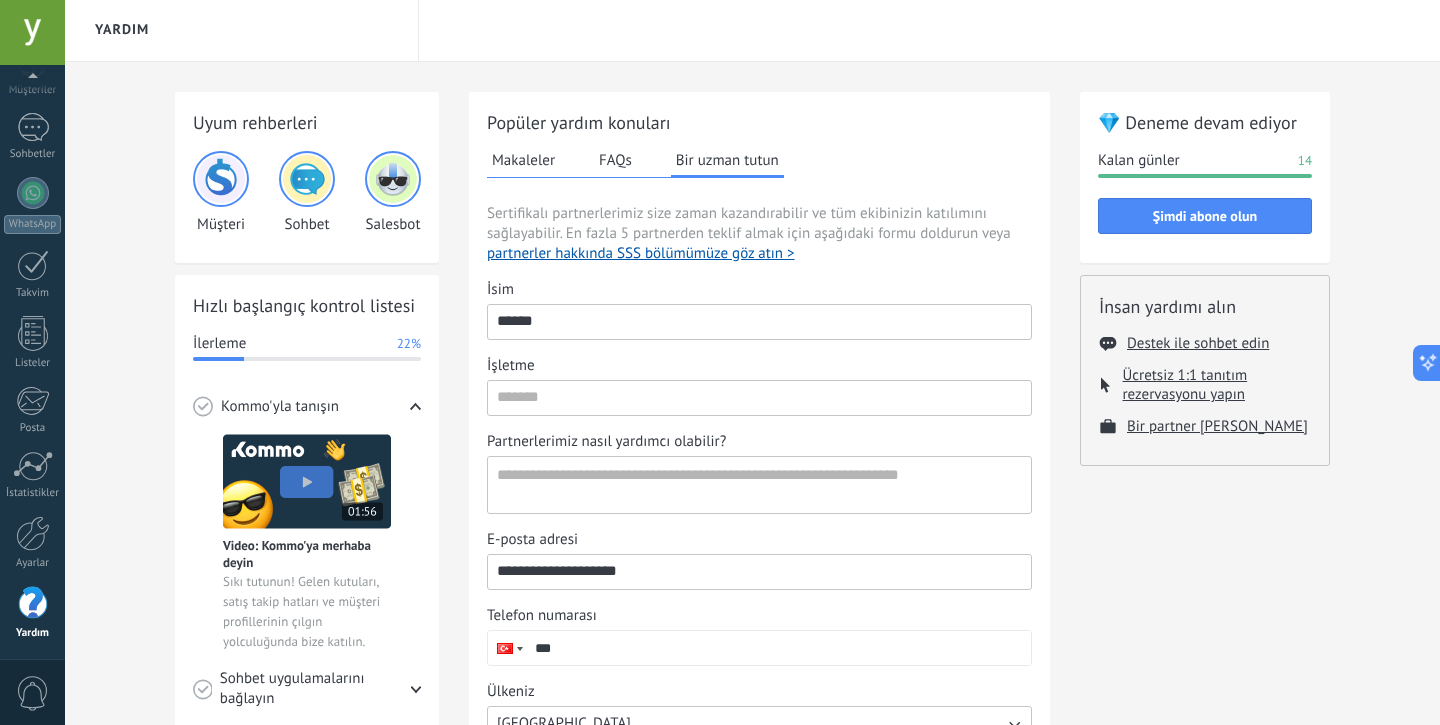 scroll, scrollTop: 0, scrollLeft: 0, axis: both 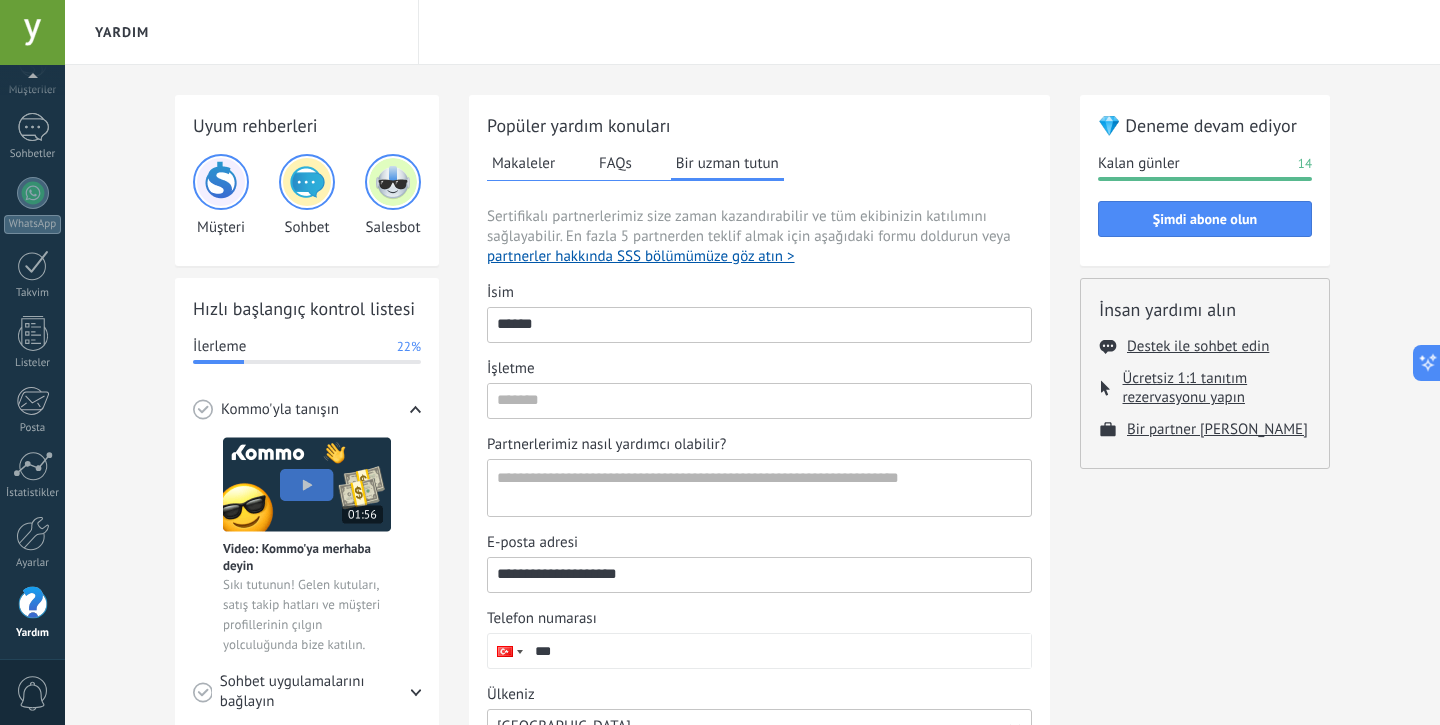 click on "Makaleler" at bounding box center [523, 163] 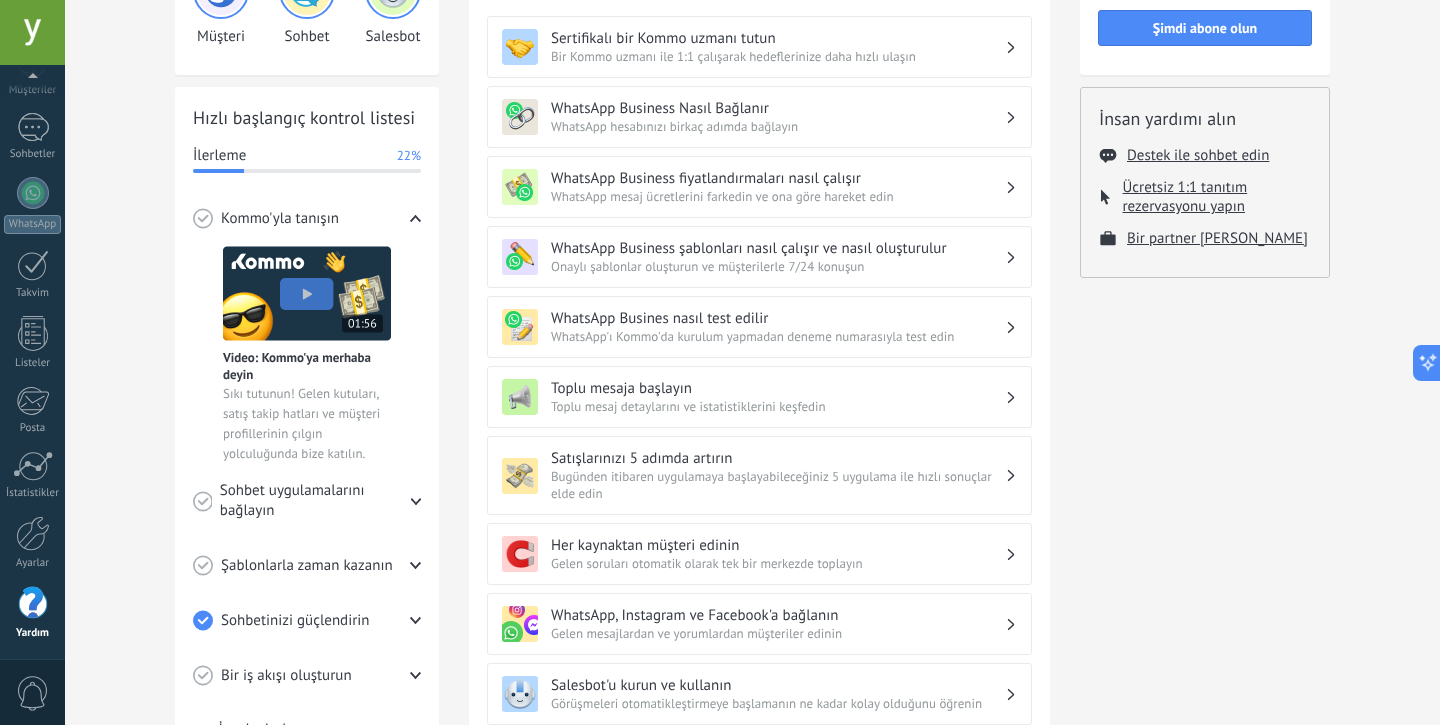 scroll, scrollTop: 236, scrollLeft: 0, axis: vertical 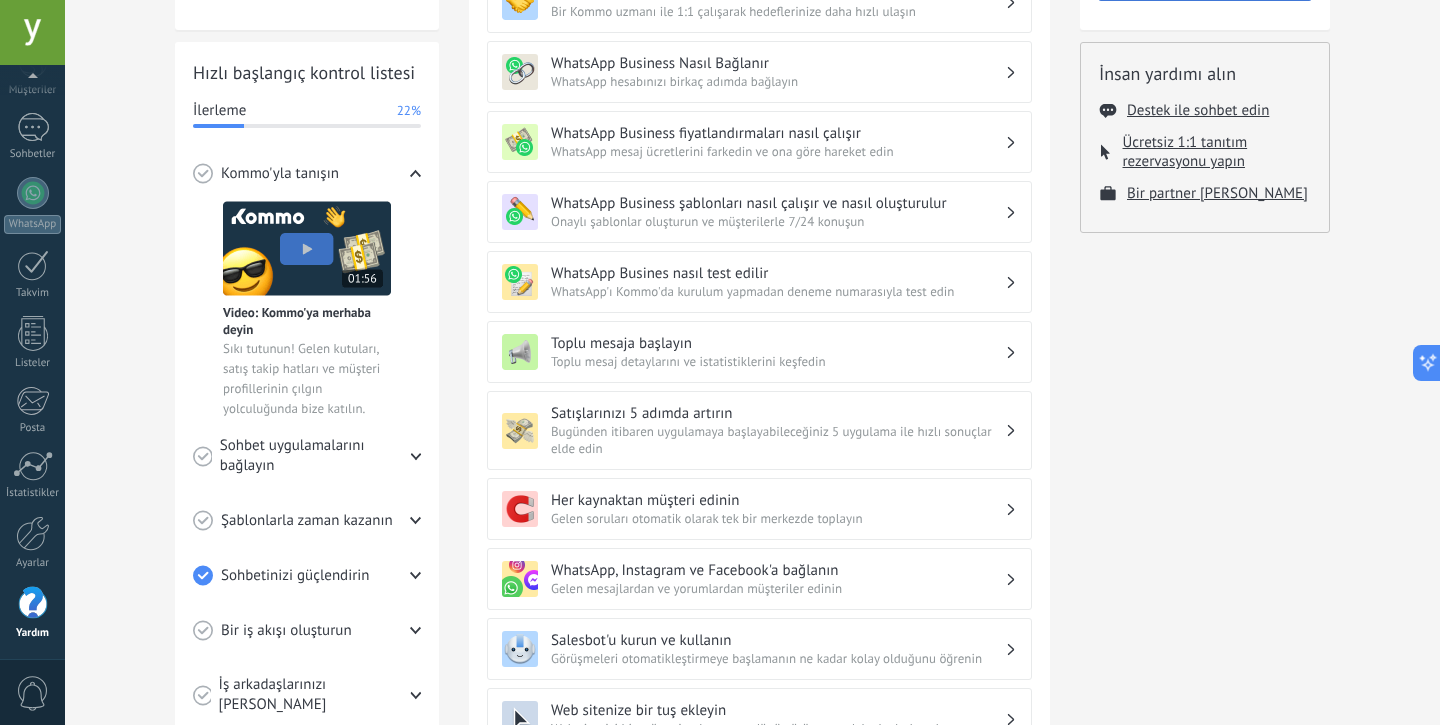 click on "Toplu mesaja başlayın" at bounding box center (778, 343) 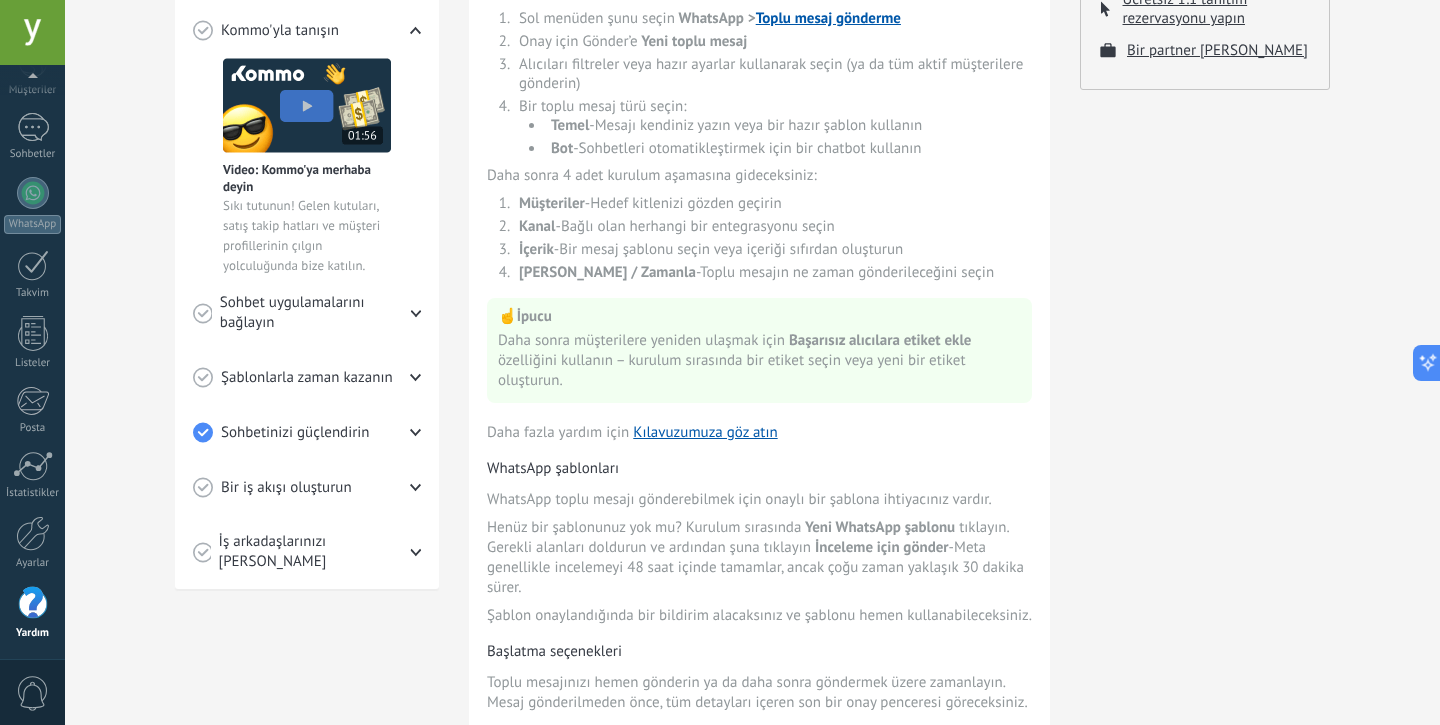 scroll, scrollTop: 513, scrollLeft: 0, axis: vertical 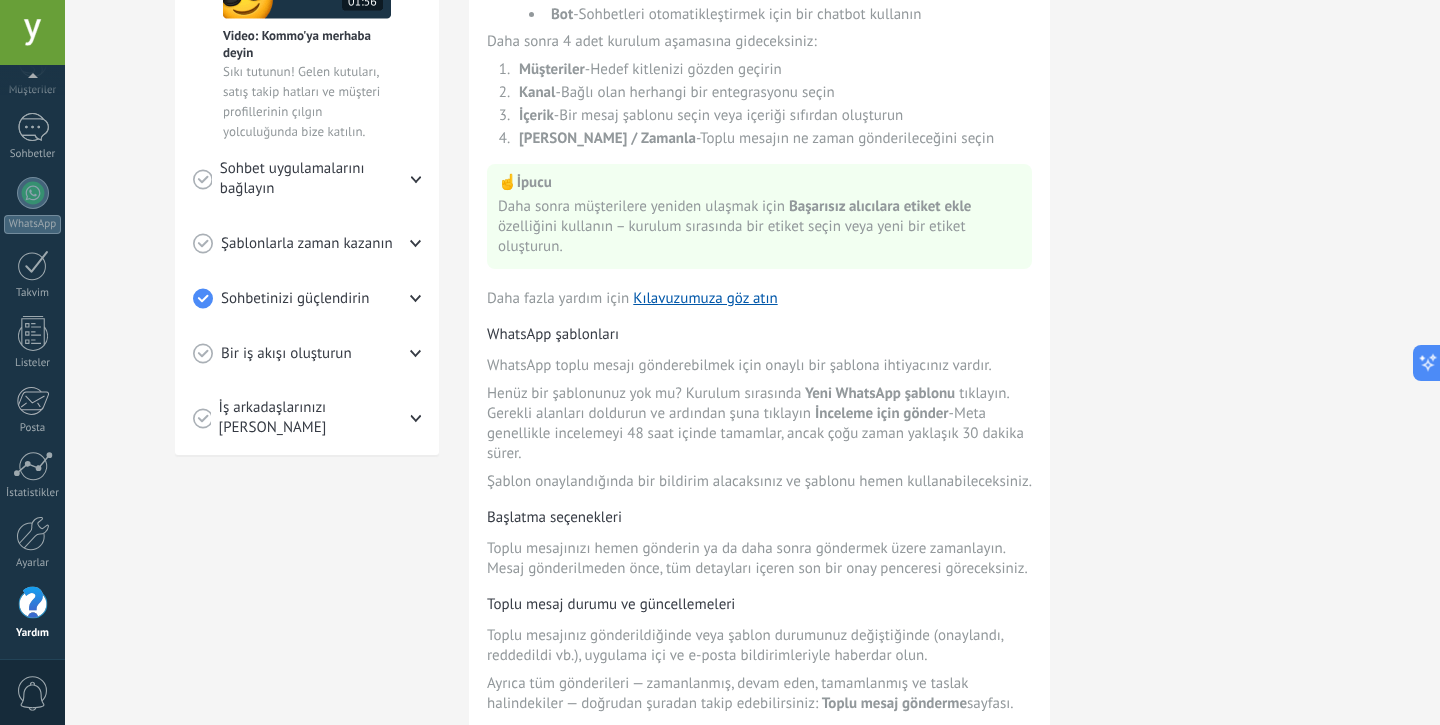 click on "Bir iş akışı oluşturun" at bounding box center [286, 354] 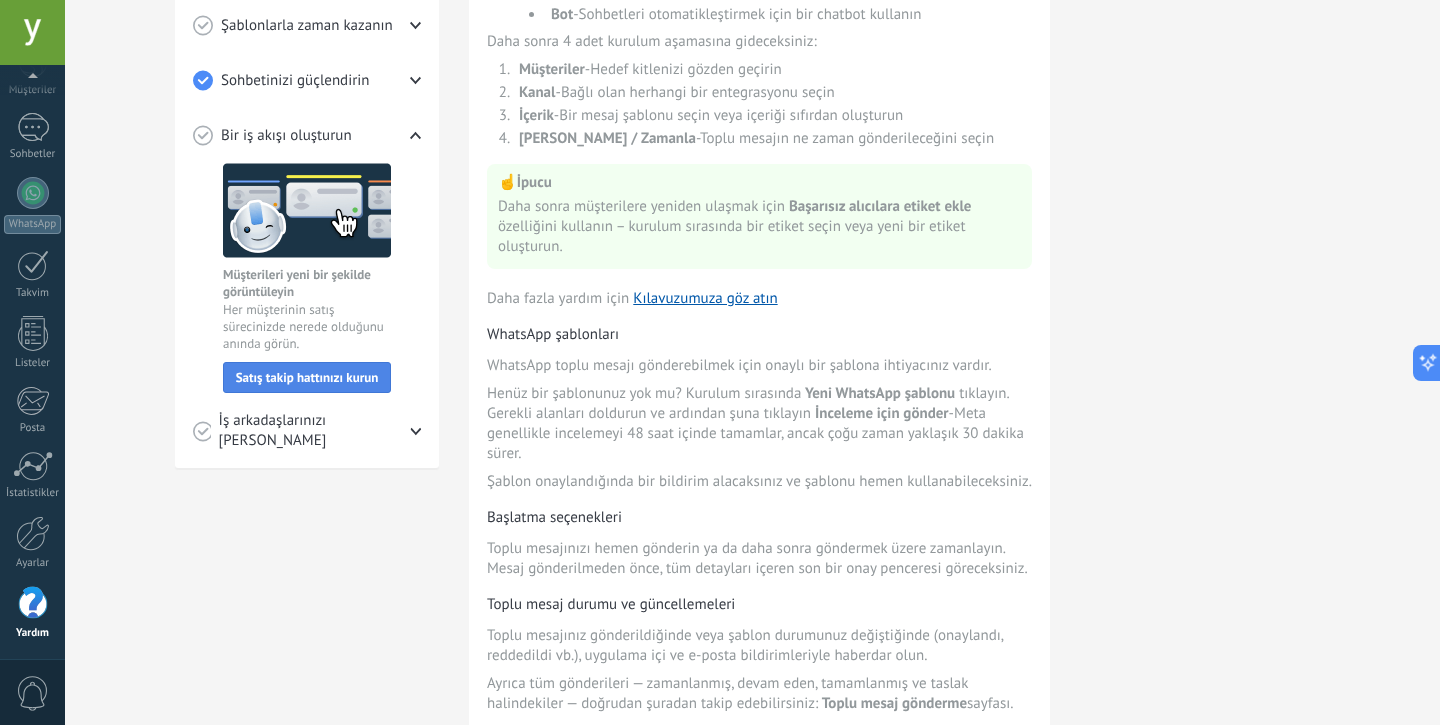 click on "Satış takip hattınızı kurun" at bounding box center [307, 377] 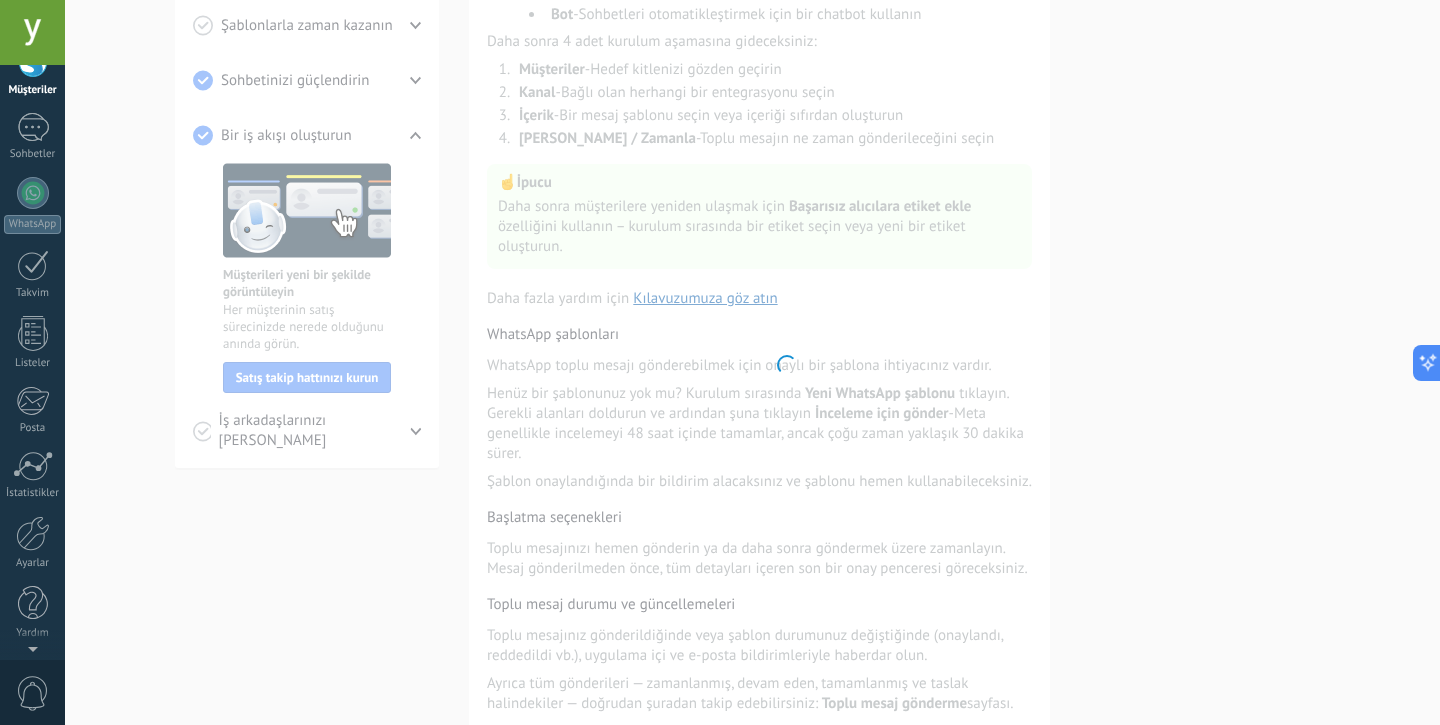 scroll, scrollTop: 0, scrollLeft: 0, axis: both 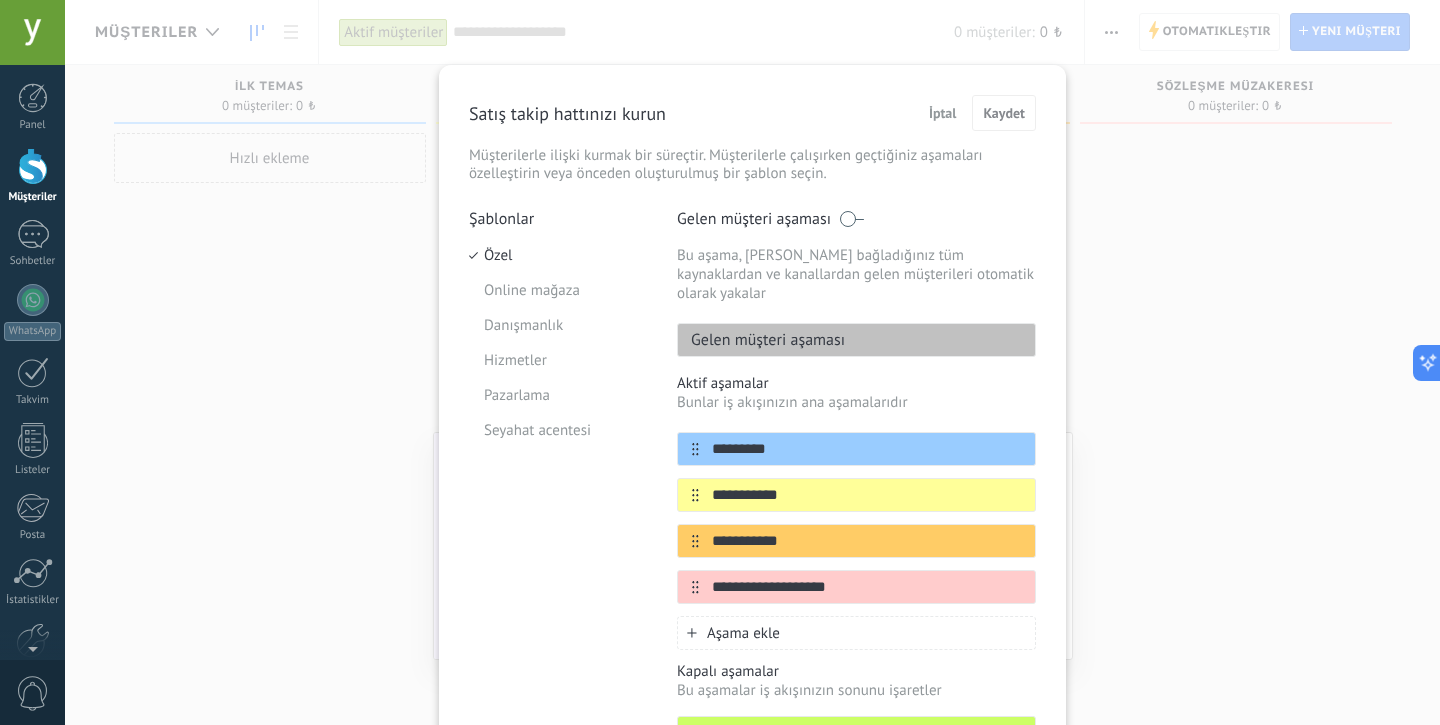 click on "İptal" at bounding box center (943, 113) 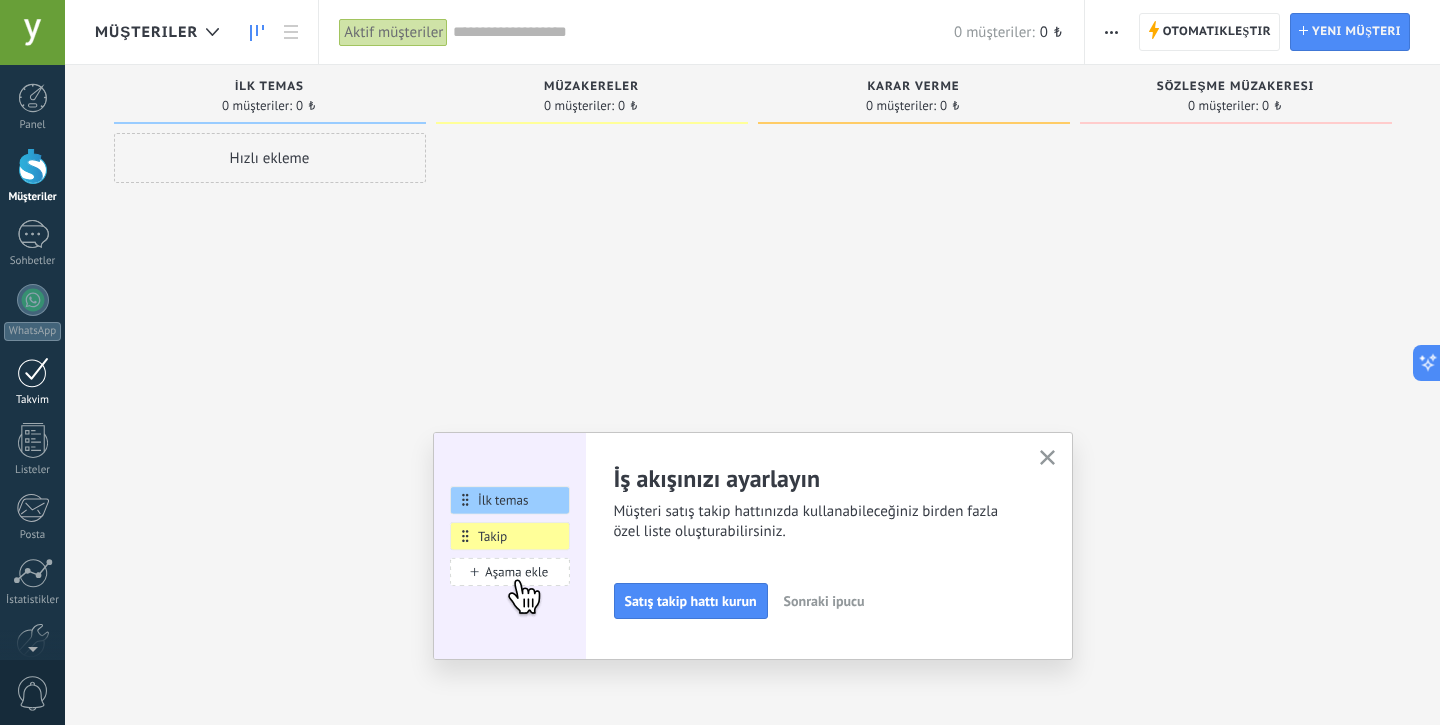 click on "Takvim" at bounding box center (33, 400) 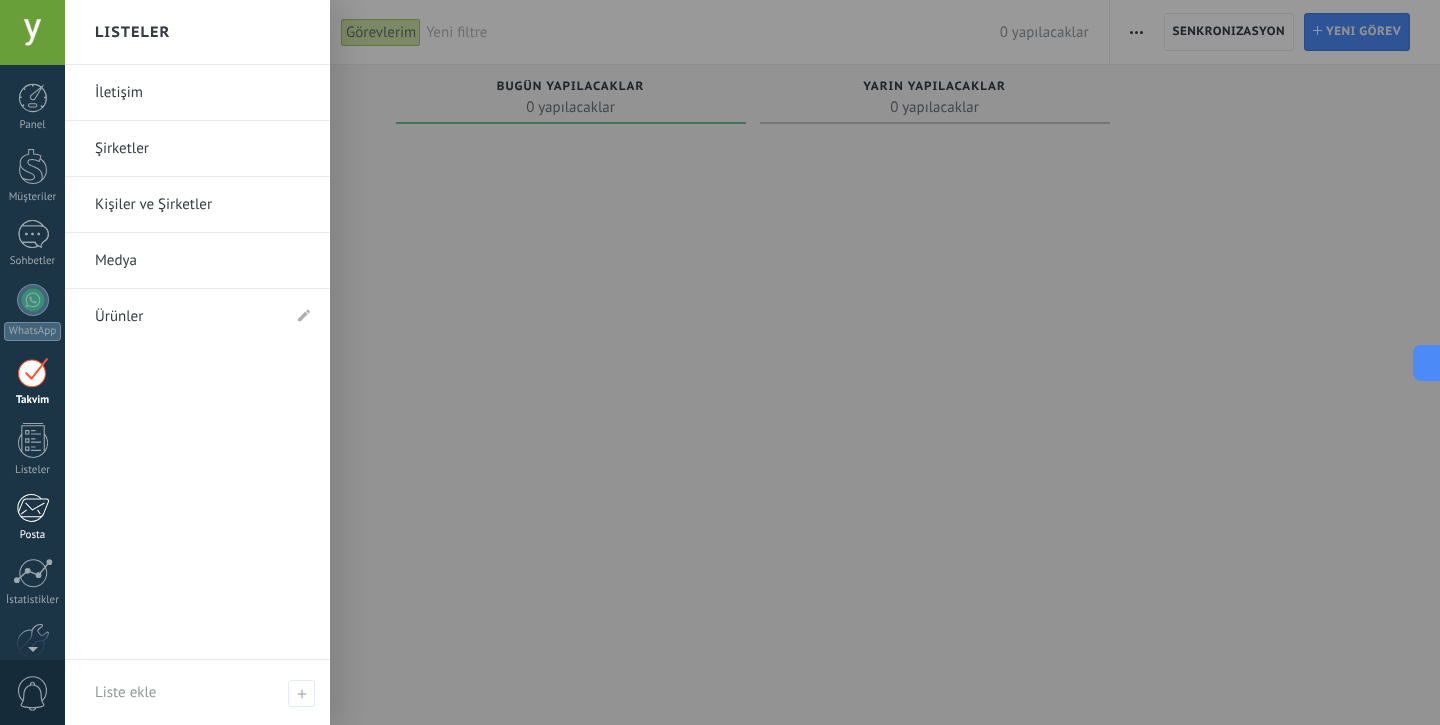 click at bounding box center [32, 508] 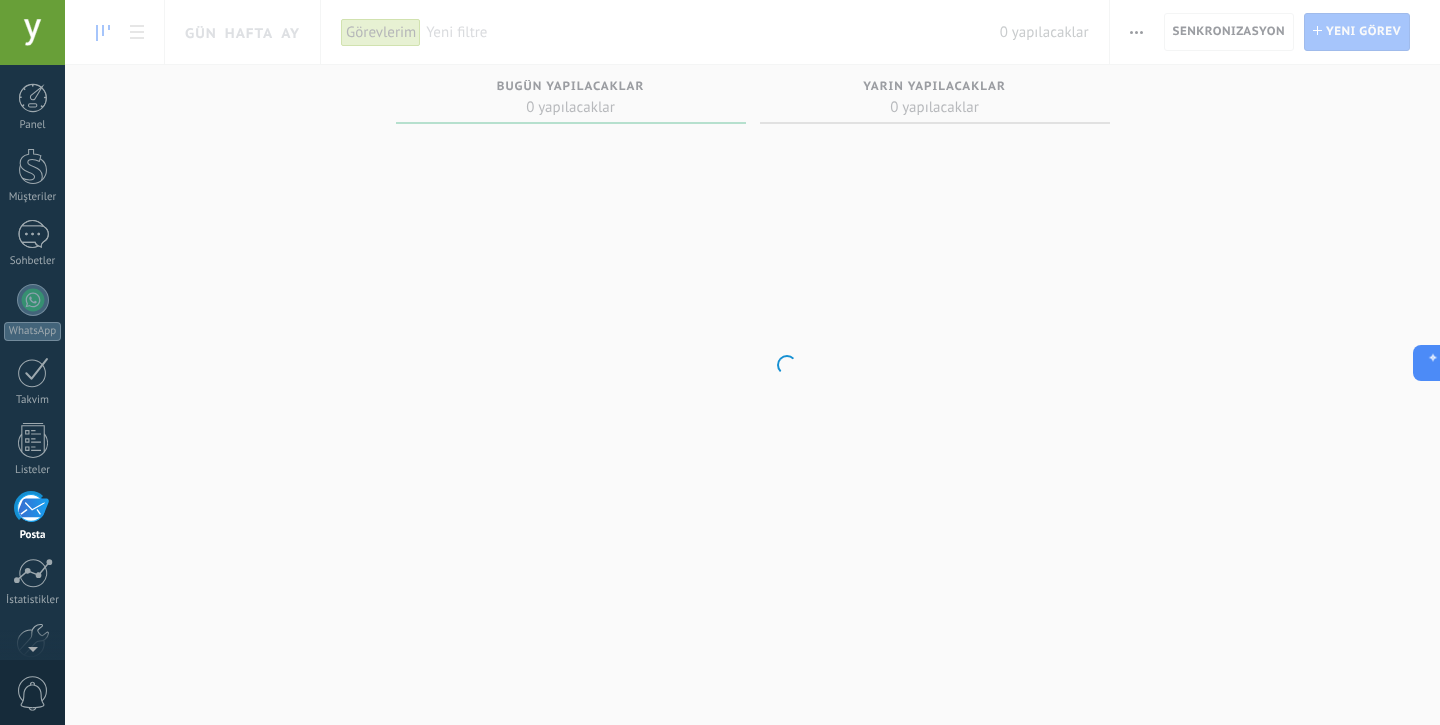 scroll, scrollTop: 107, scrollLeft: 0, axis: vertical 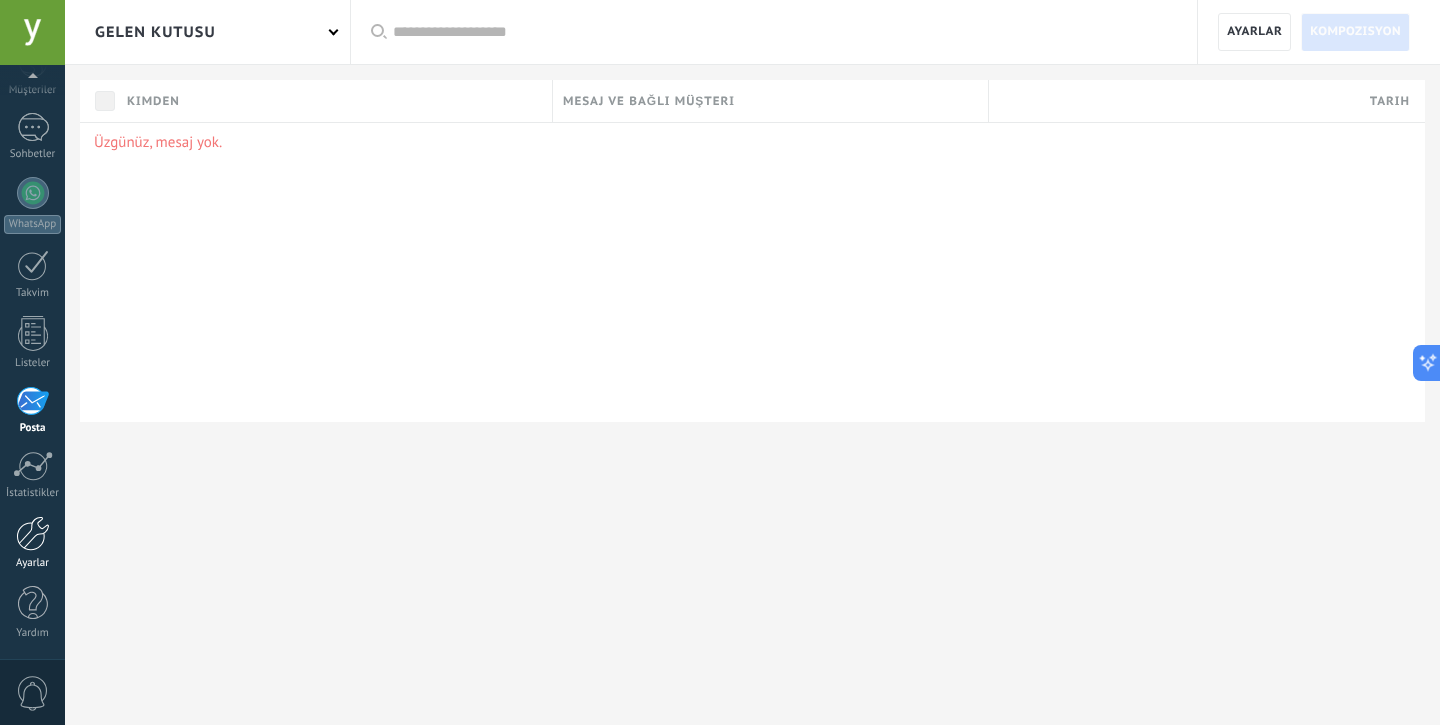 click at bounding box center [33, 533] 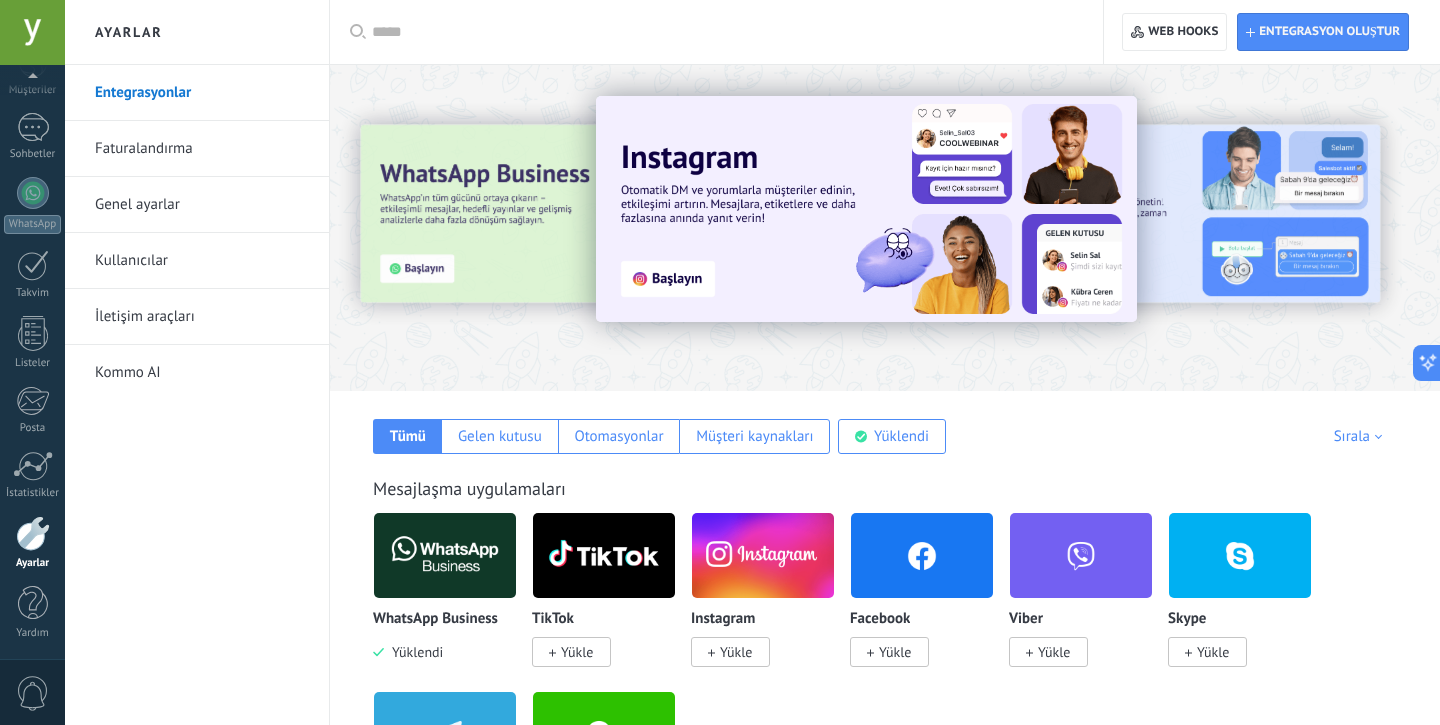 click at bounding box center (866, 209) 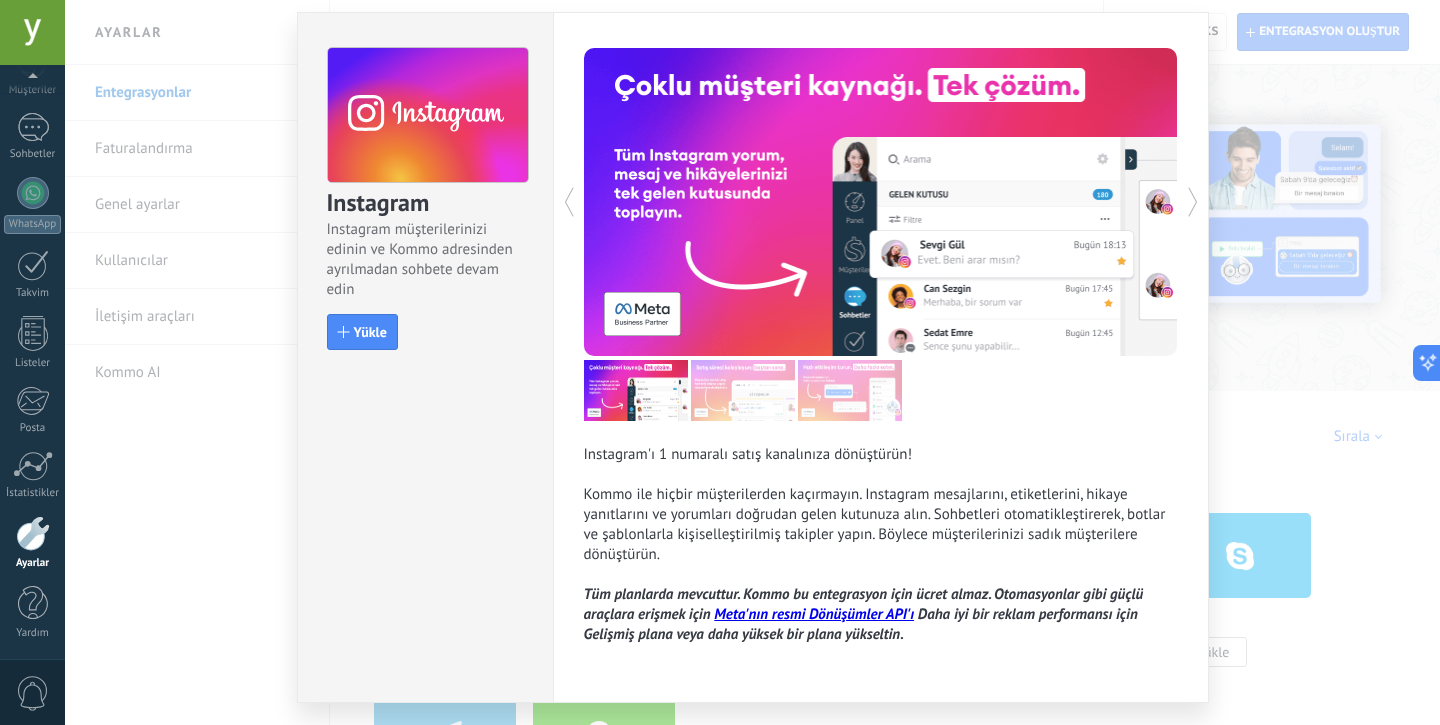 scroll, scrollTop: 83, scrollLeft: 0, axis: vertical 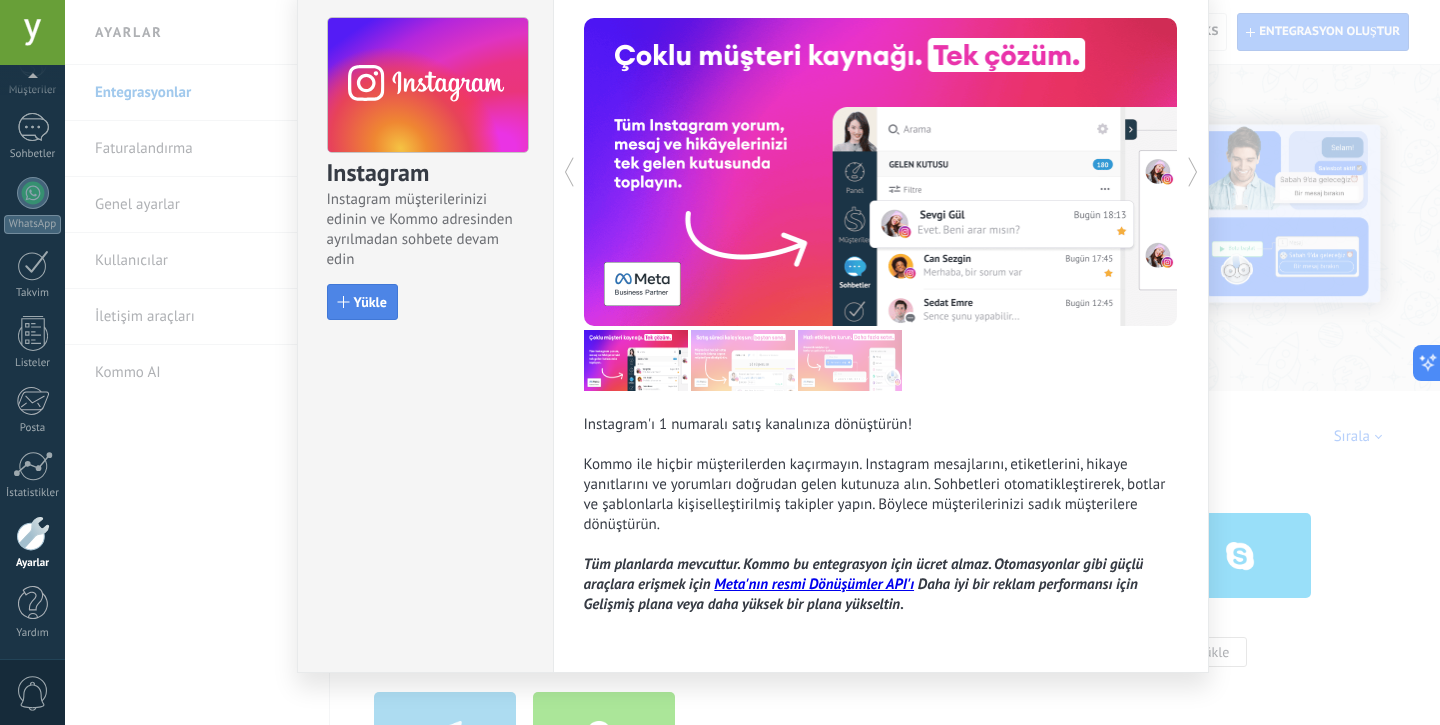 click on "Yükle" at bounding box center [370, 302] 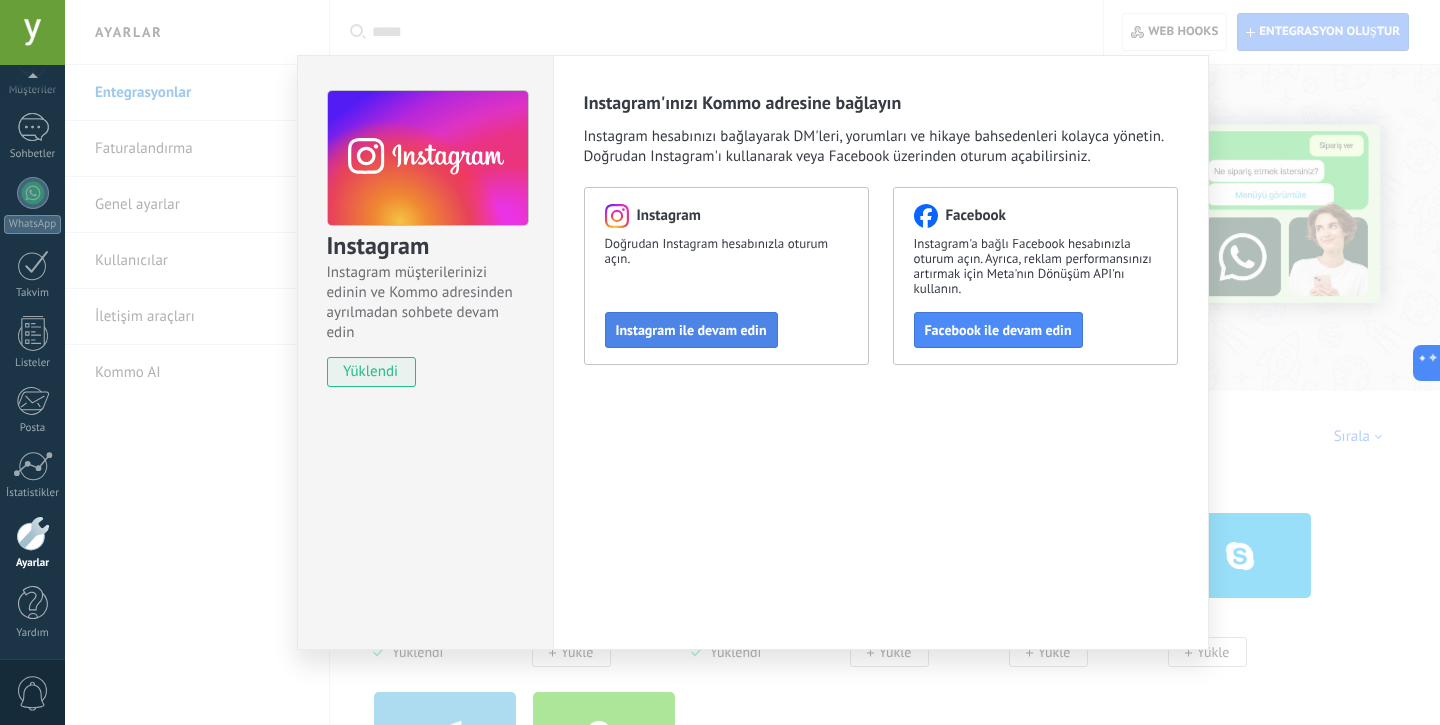 click on "Instagram ile devam edin" at bounding box center [691, 330] 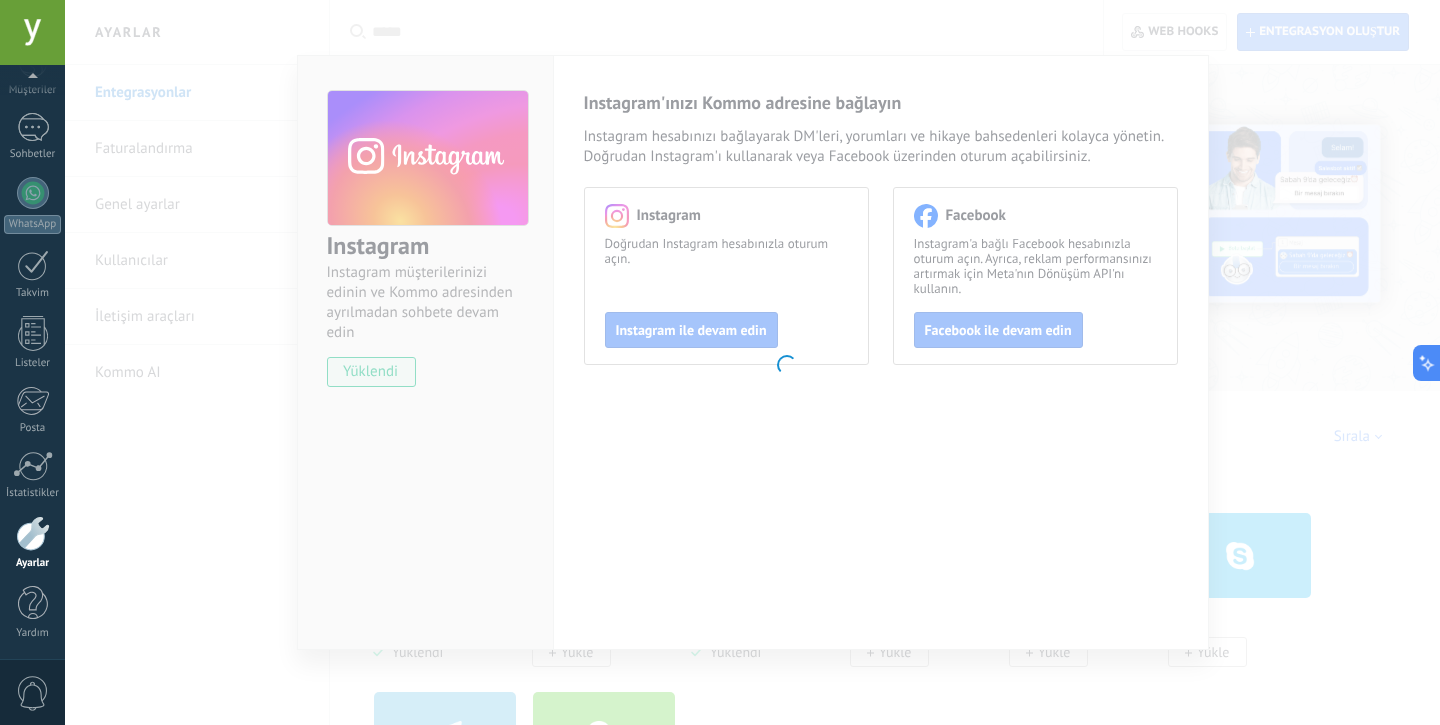 type 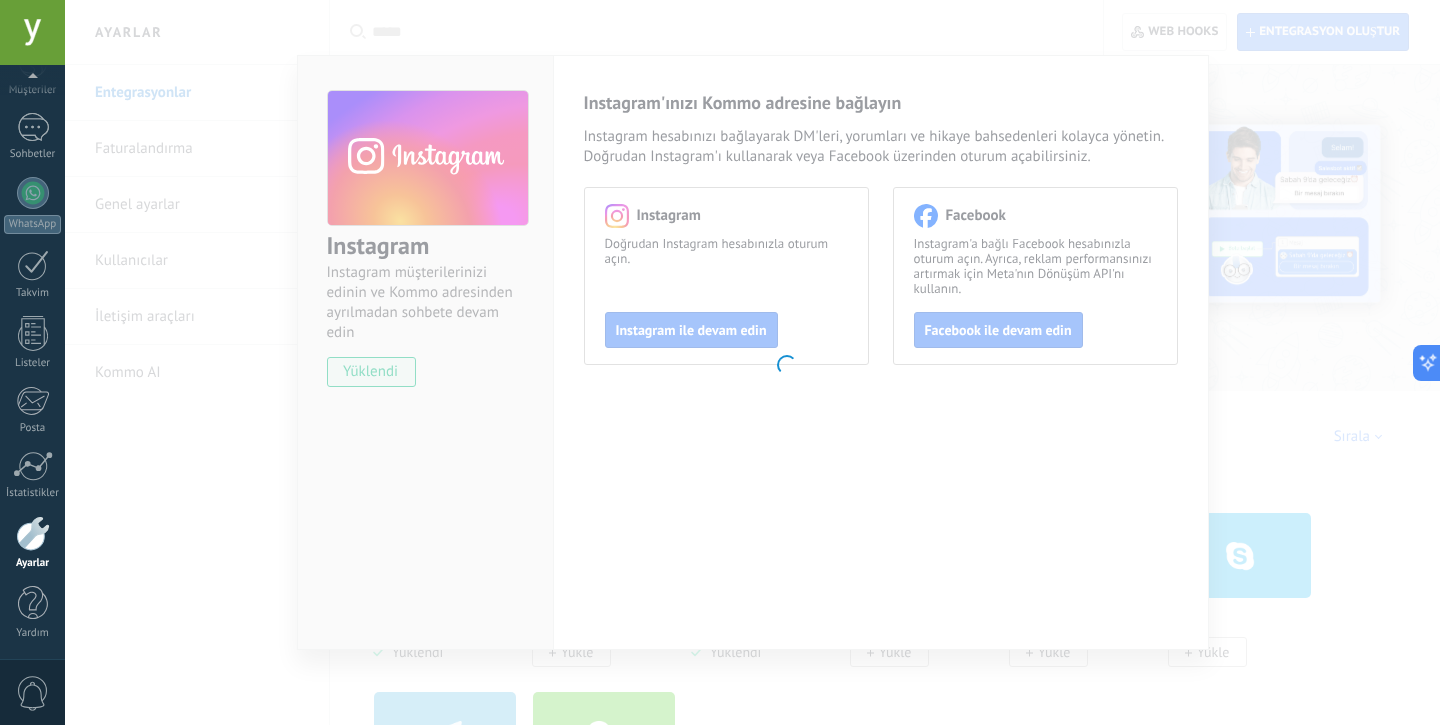 click on ".abccls-1,.abccls-2{fill-rule:evenodd}.abccls-2{fill:#fff} .abfcls-1{fill:none}.abfcls-2{fill:#fff} .abncls-1{isolation:isolate}.abncls-2{opacity:.06}.abncls-2,.abncls-3,.abncls-6{mix-blend-mode:multiply}.abncls-3{opacity:.15}.abncls-4,.abncls-8{fill:#fff}.abncls-5{fill:url(#abnlinear-gradient)}.abncls-6{opacity:.04}.abncls-7{fill:url(#abnlinear-gradient-2)}.abncls-8{fill-rule:evenodd} .abqst0{fill:#ffa200} .abwcls-1{fill:#252525} .cls-1{isolation:isolate} .acicls-1{fill:none} .aclcls-1{fill:#232323} .acnst0{display:none} .addcls-1,.addcls-2{fill:none;stroke-miterlimit:10}.addcls-1{stroke:#dfe0e5}.addcls-2{stroke:#a1a7ab} .adecls-1,.adecls-2{fill:none;stroke-miterlimit:10}.adecls-1{stroke:#dfe0e5}.adecls-2{stroke:#a1a7ab} .adqcls-1{fill:#8591a5;fill-rule:evenodd} .aeccls-1{fill:#5c9f37} .aeecls-1{fill:#f86161} .aejcls-1{fill:#8591a5;fill-rule:evenodd} .aekcls-1{fill-rule:evenodd} .aelcls-1{fill-rule:evenodd;fill:currentColor} .aemcls-1{fill-rule:evenodd;fill:currentColor} .aencls-2{fill:#f86161;opacity:.3}" at bounding box center (720, 362) 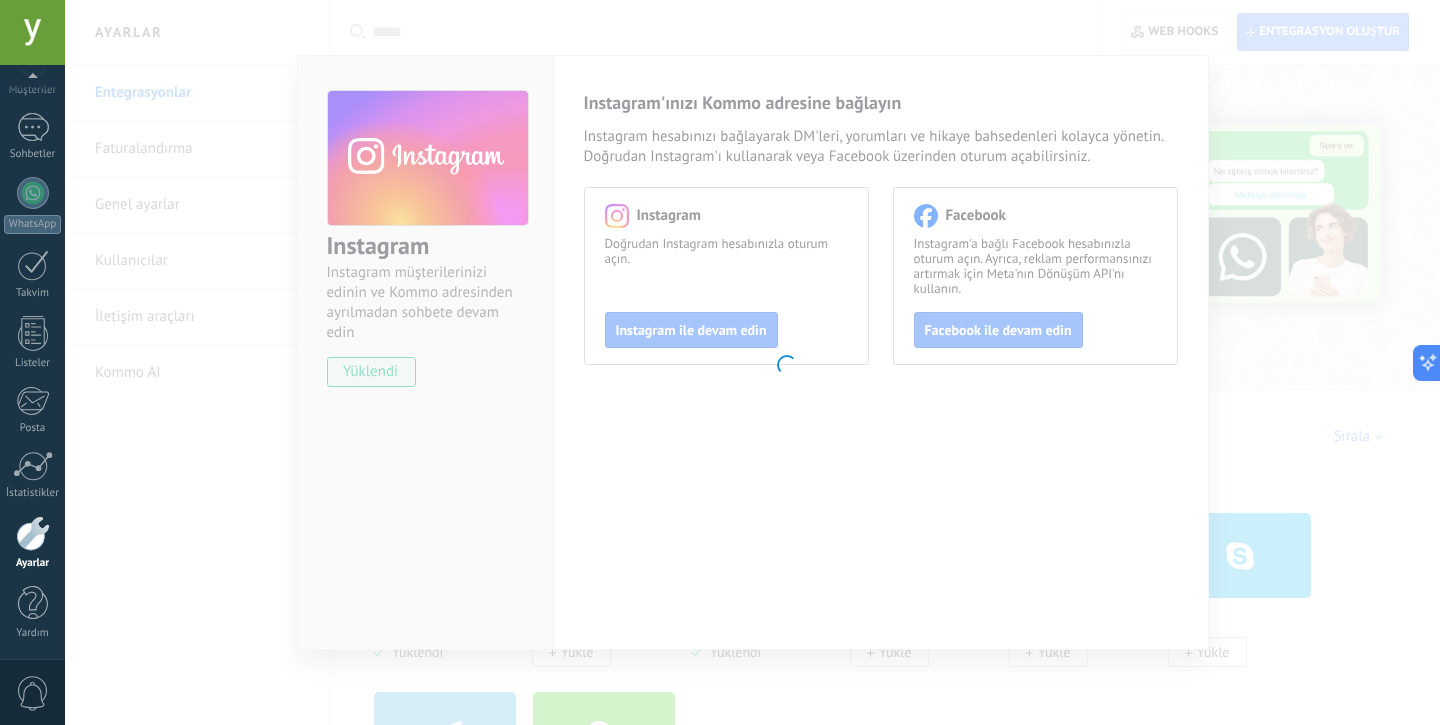 click at bounding box center [752, 0] 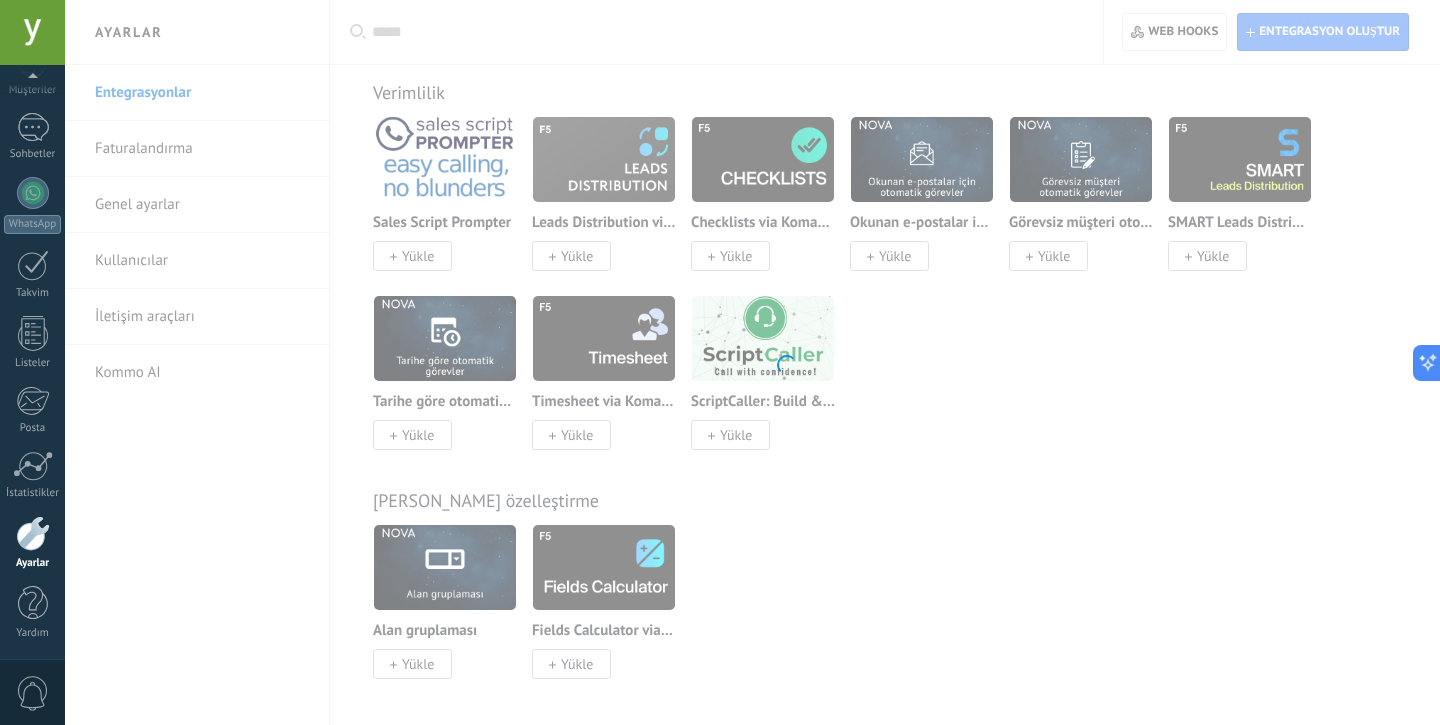 scroll, scrollTop: 4390, scrollLeft: 0, axis: vertical 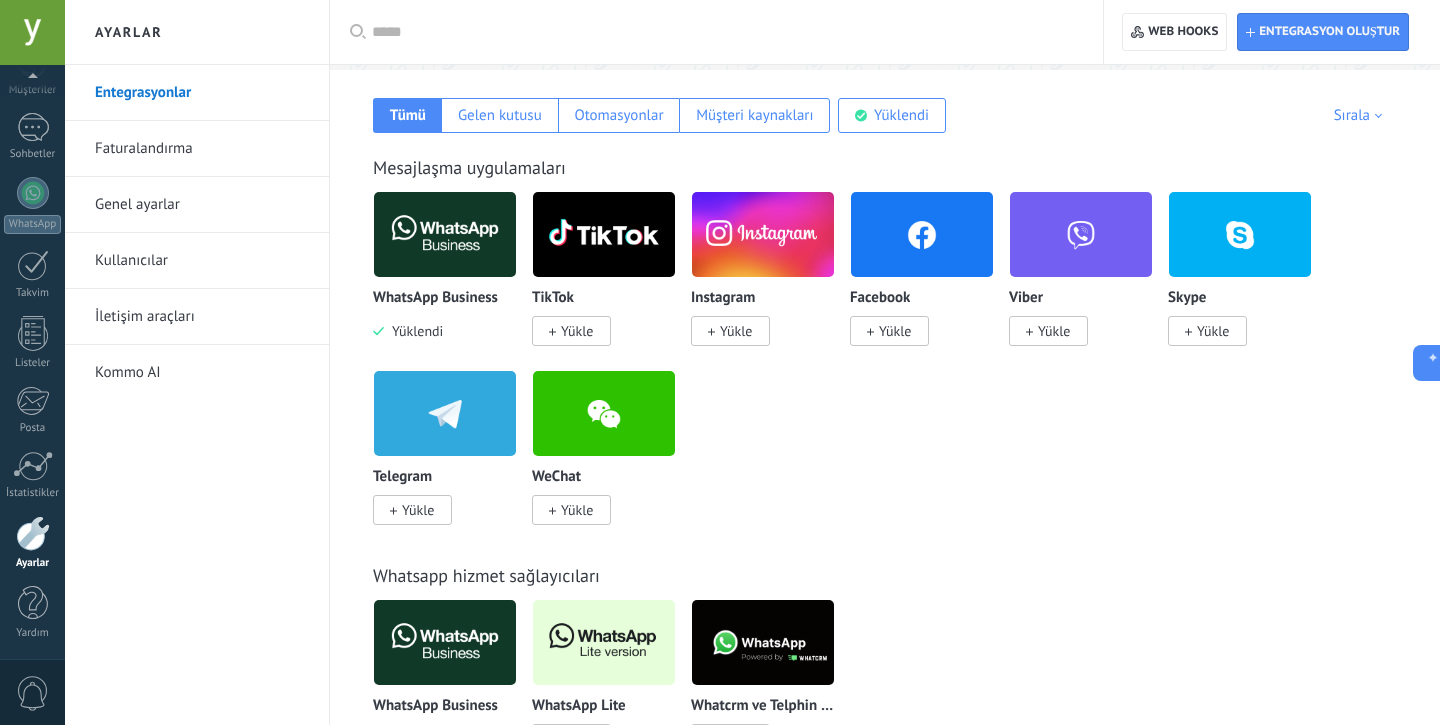 click on "Faturalandırma" at bounding box center (202, 149) 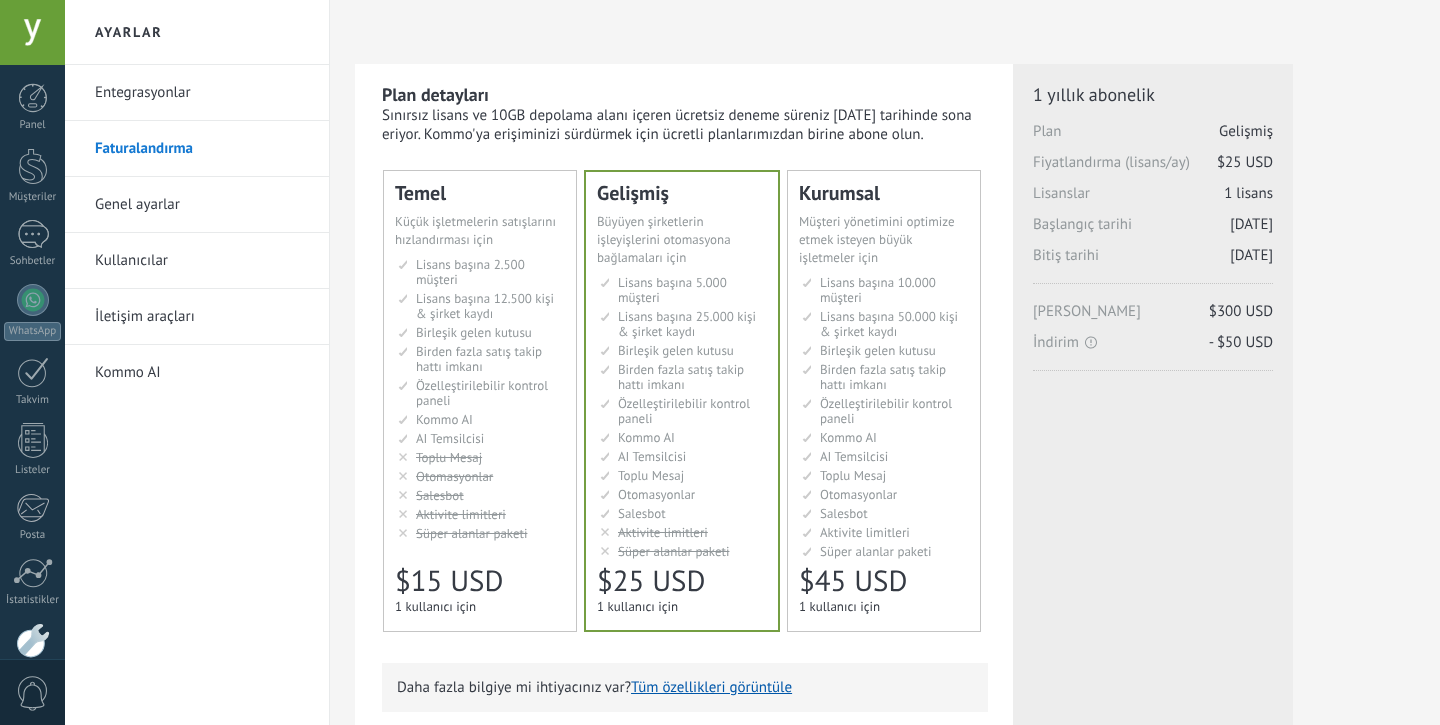 scroll, scrollTop: 0, scrollLeft: 0, axis: both 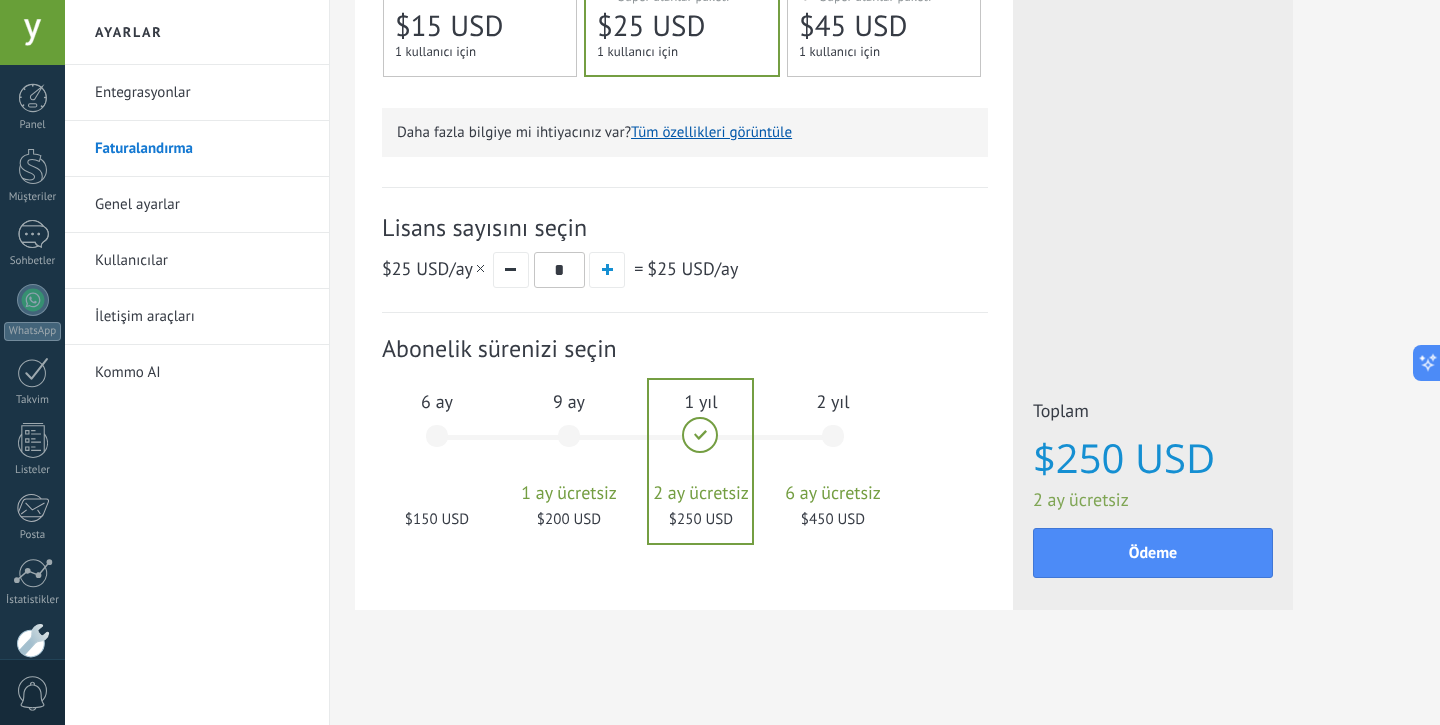 click on "Genel ayarlar" at bounding box center (202, 205) 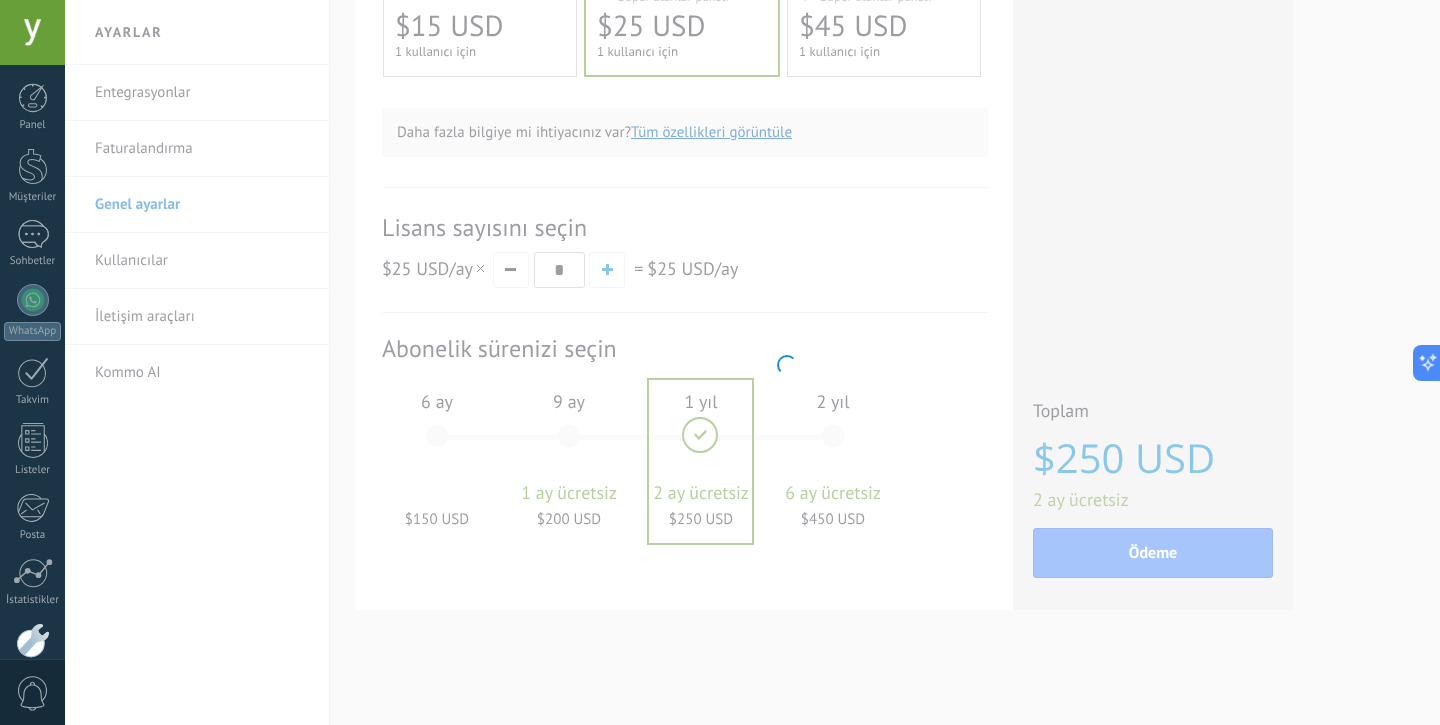 scroll, scrollTop: 0, scrollLeft: 0, axis: both 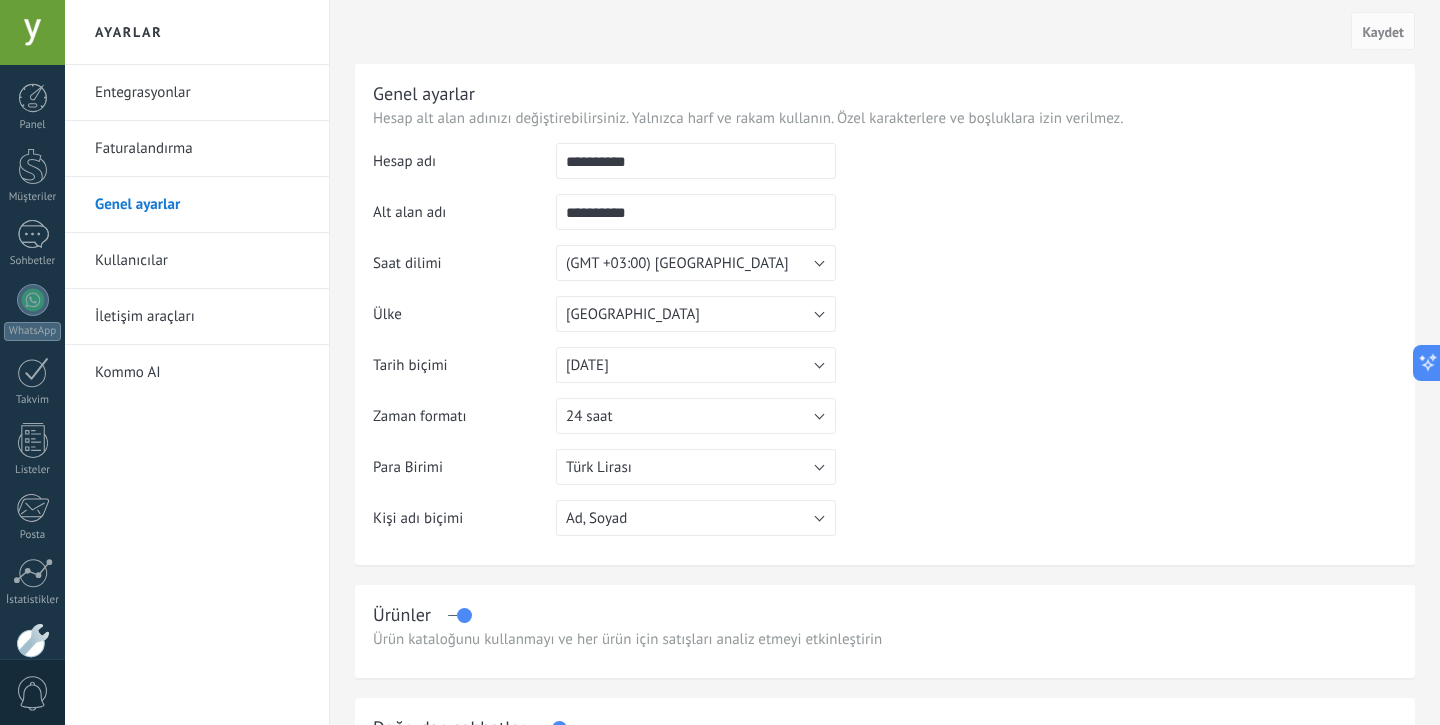 click on "Kullanıcılar" at bounding box center (202, 261) 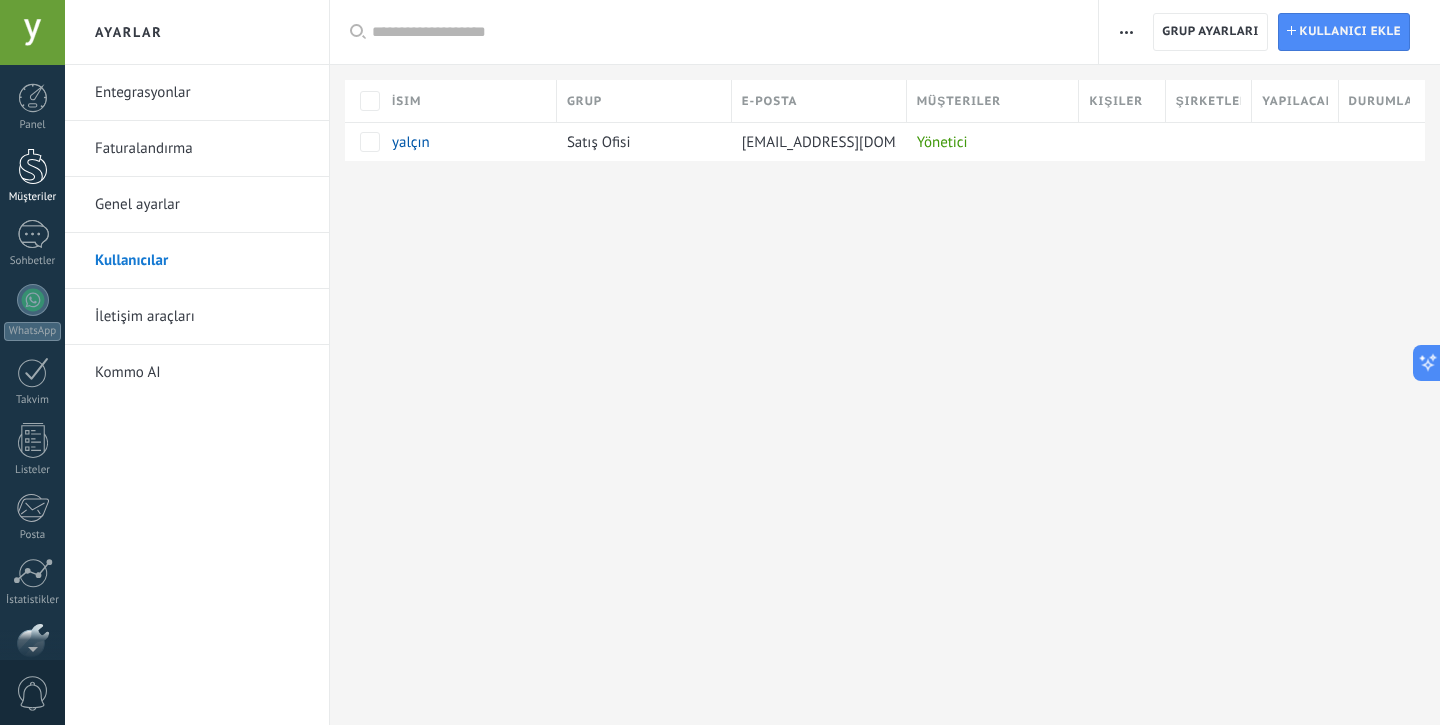 scroll, scrollTop: 107, scrollLeft: 0, axis: vertical 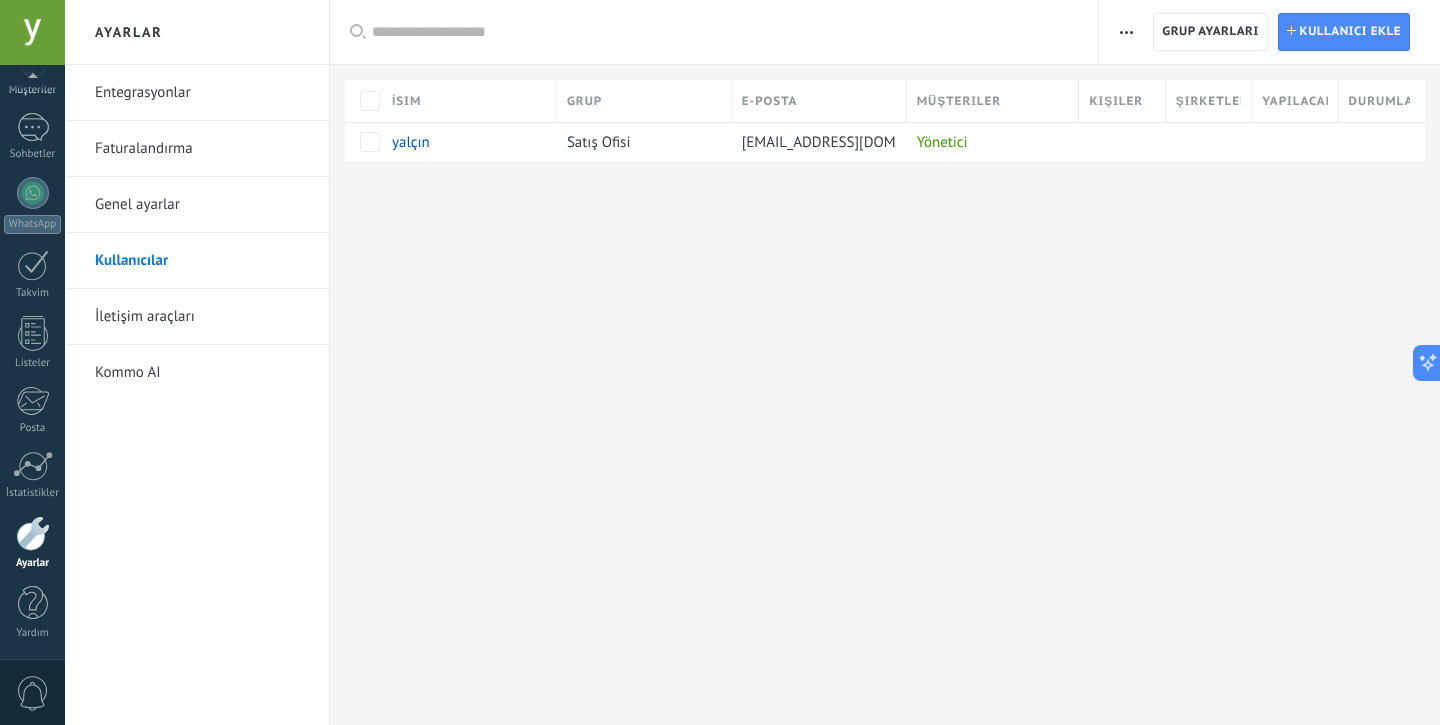 click at bounding box center (33, 193) 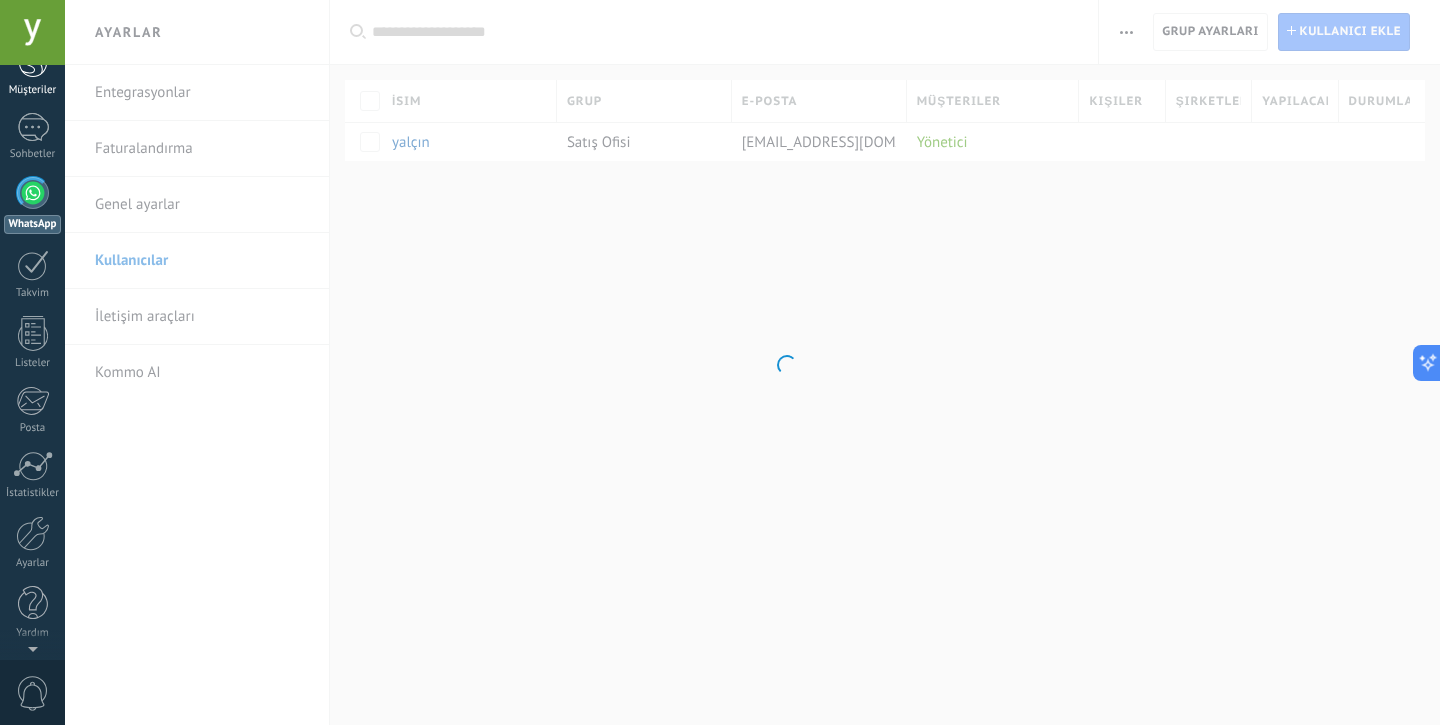 scroll, scrollTop: 0, scrollLeft: 0, axis: both 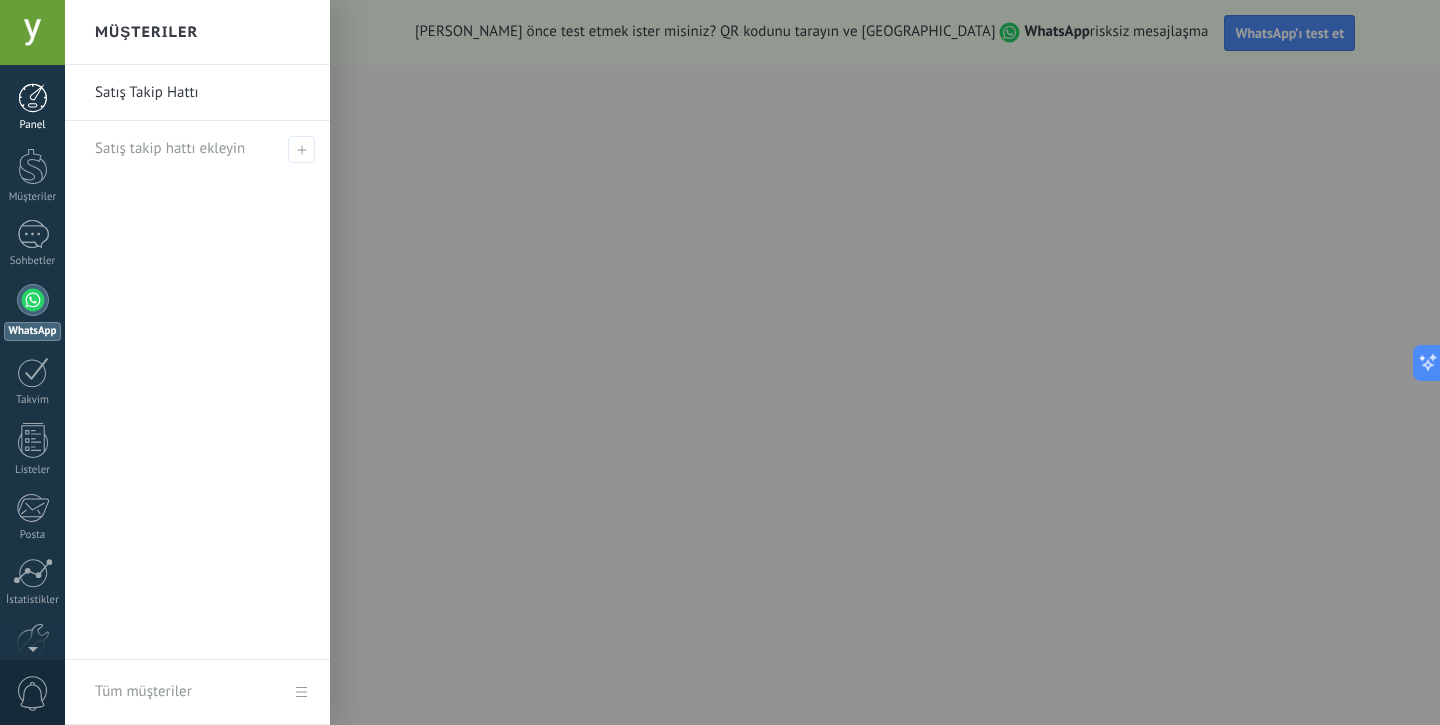 click on "Panel" at bounding box center [32, 107] 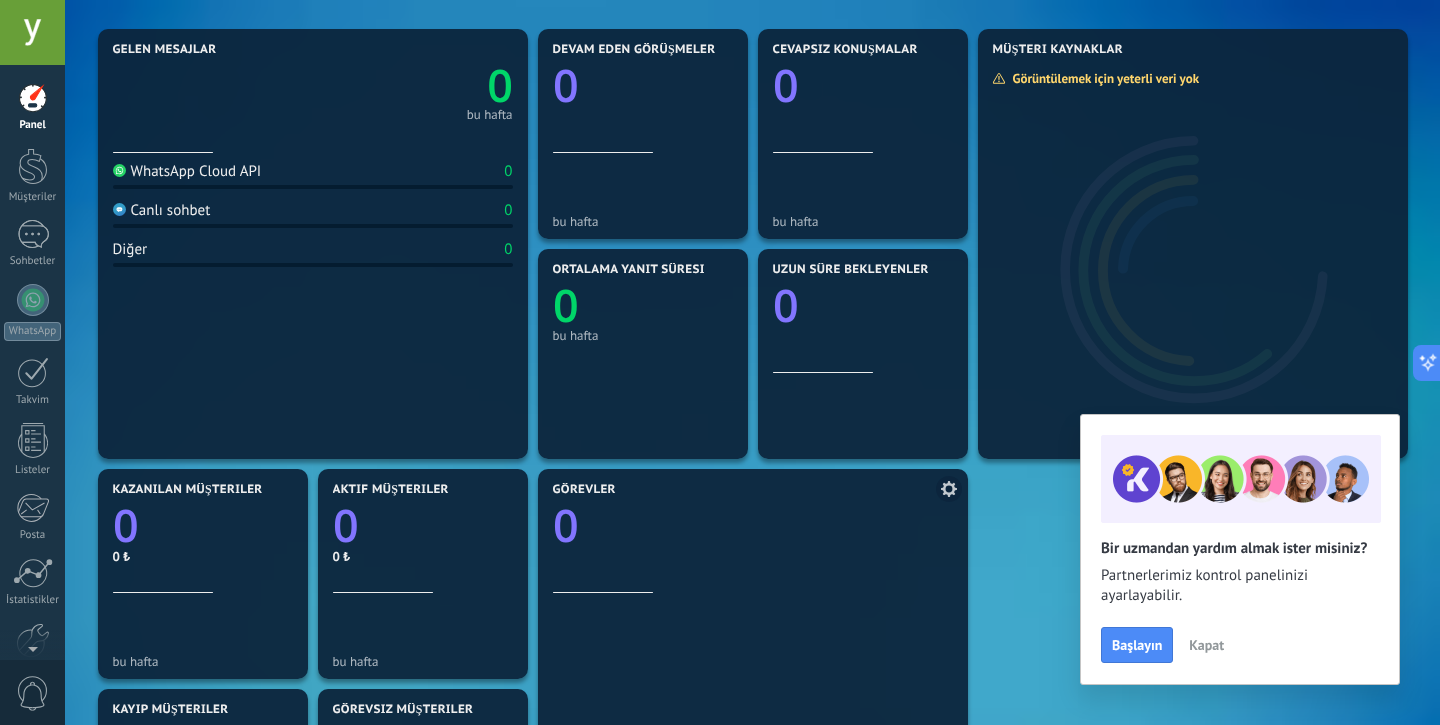 scroll, scrollTop: 139, scrollLeft: 0, axis: vertical 